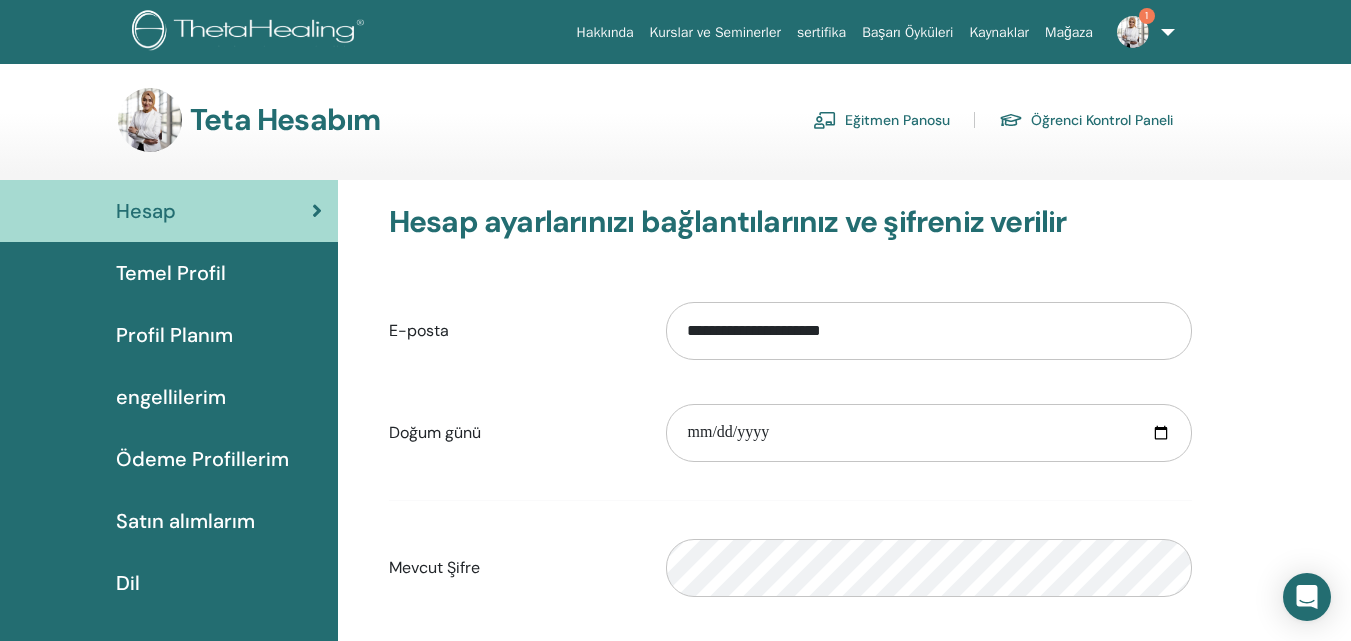 scroll, scrollTop: 0, scrollLeft: 0, axis: both 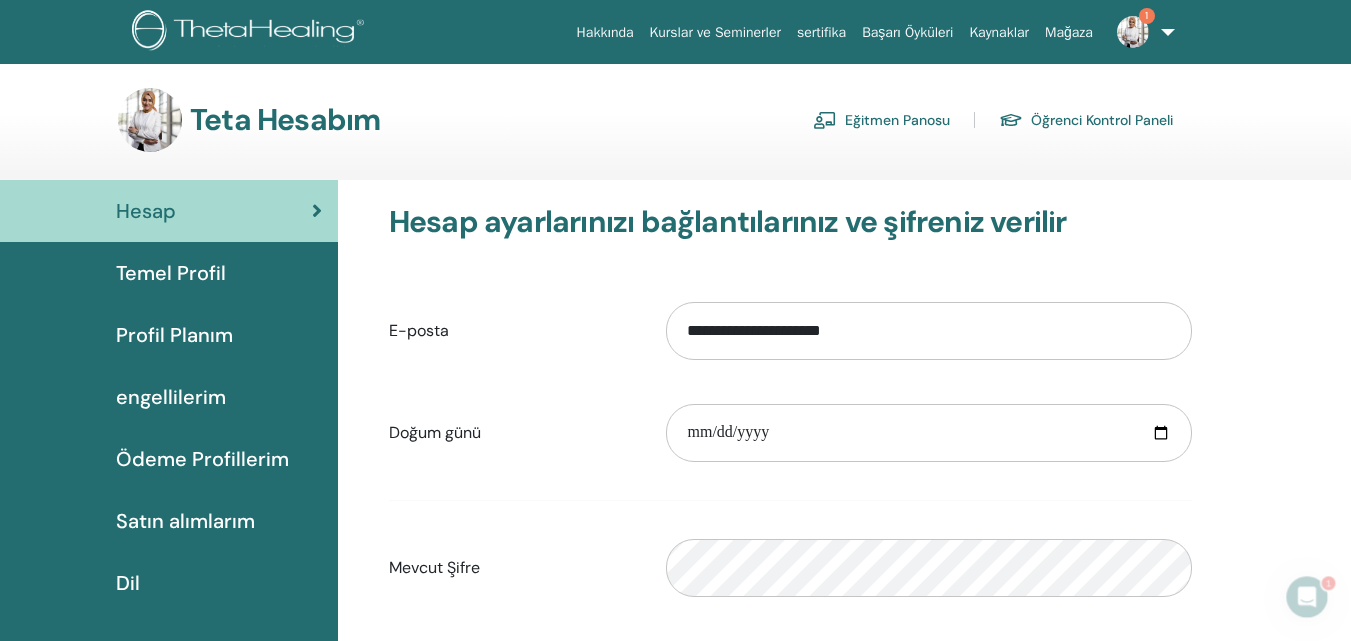 click on "Eğitmen Panosu" at bounding box center [897, 121] 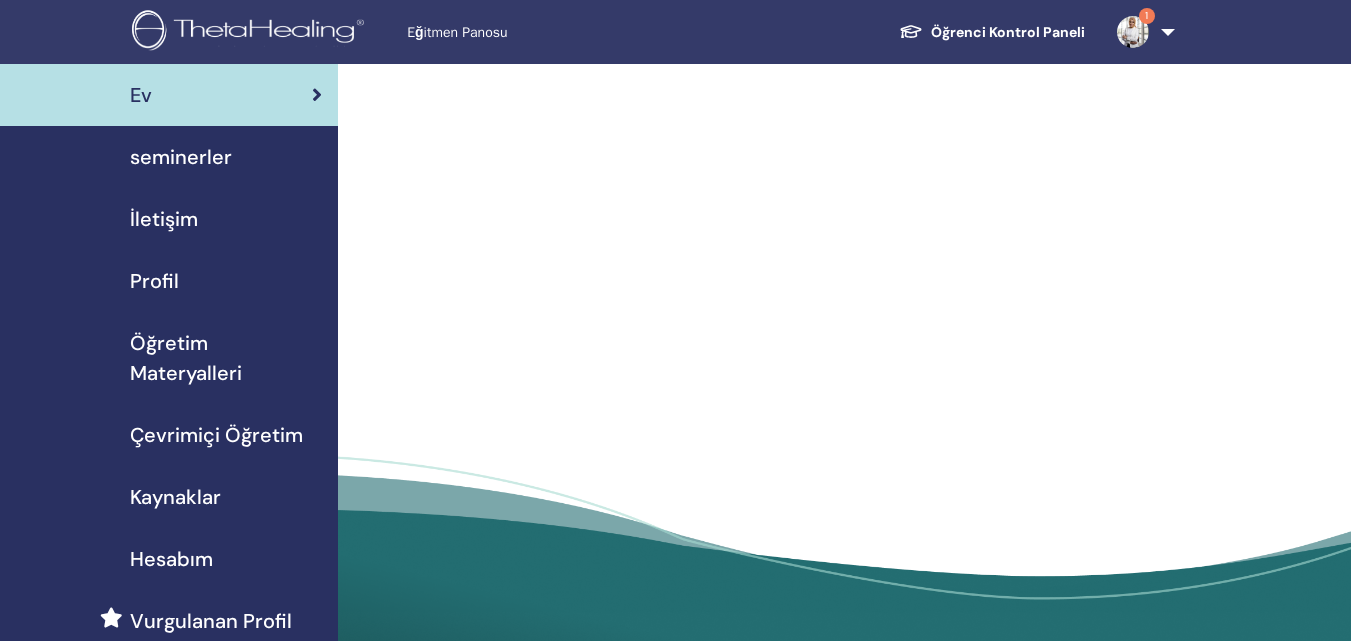 scroll, scrollTop: 0, scrollLeft: 0, axis: both 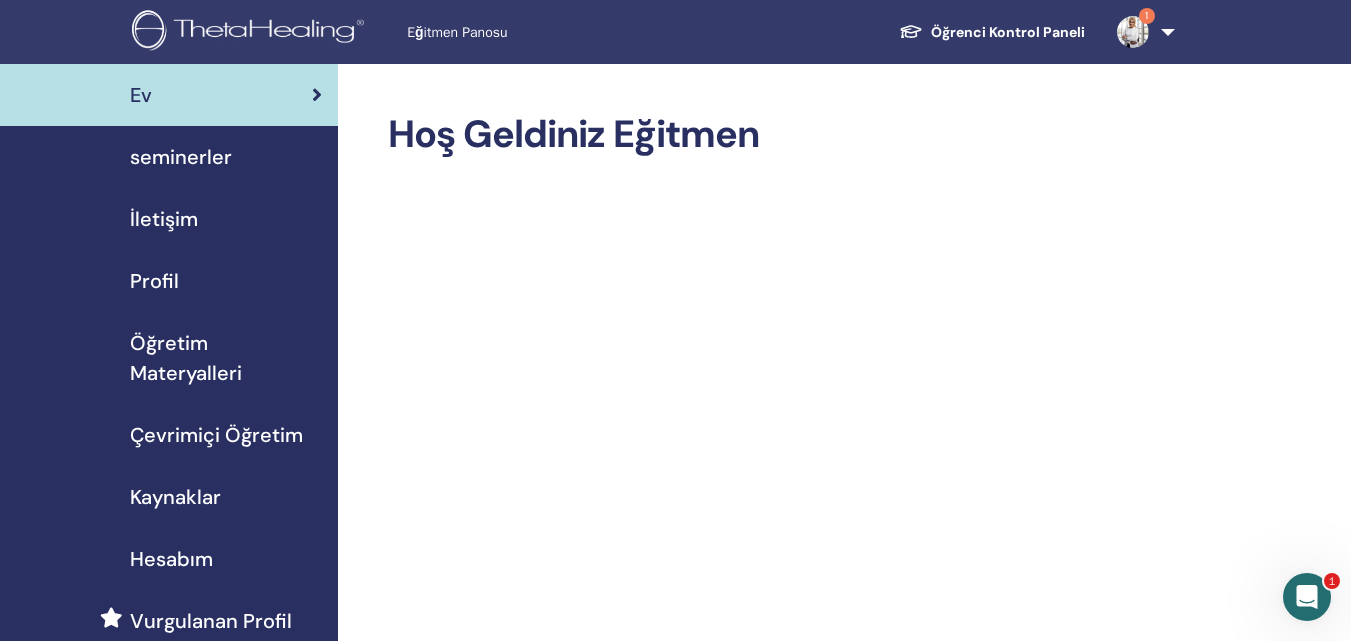 click on "seminerler" at bounding box center (181, 157) 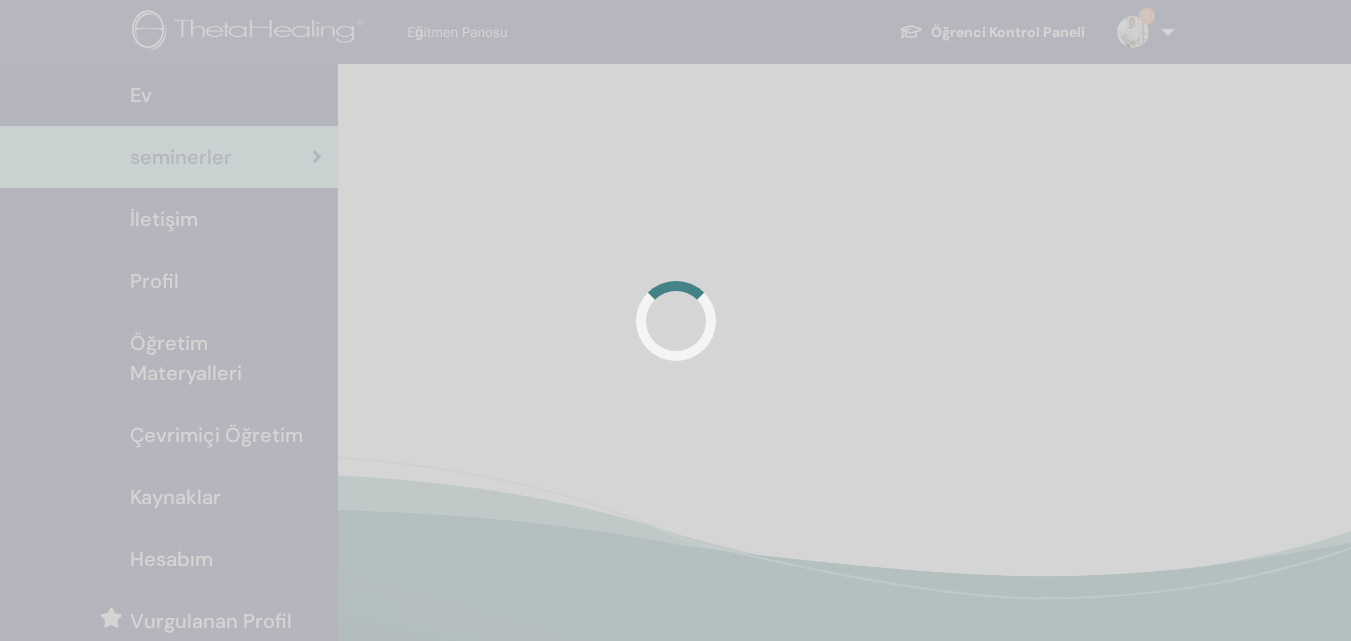 scroll, scrollTop: 0, scrollLeft: 0, axis: both 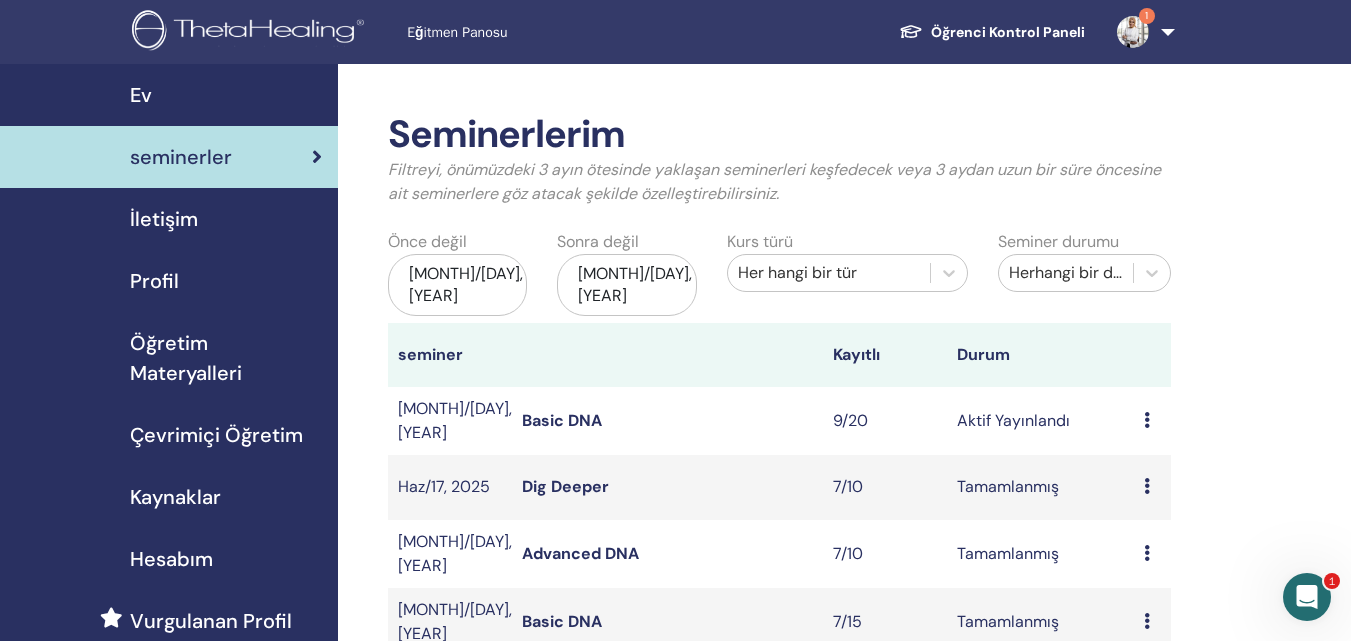 click at bounding box center [1147, 420] 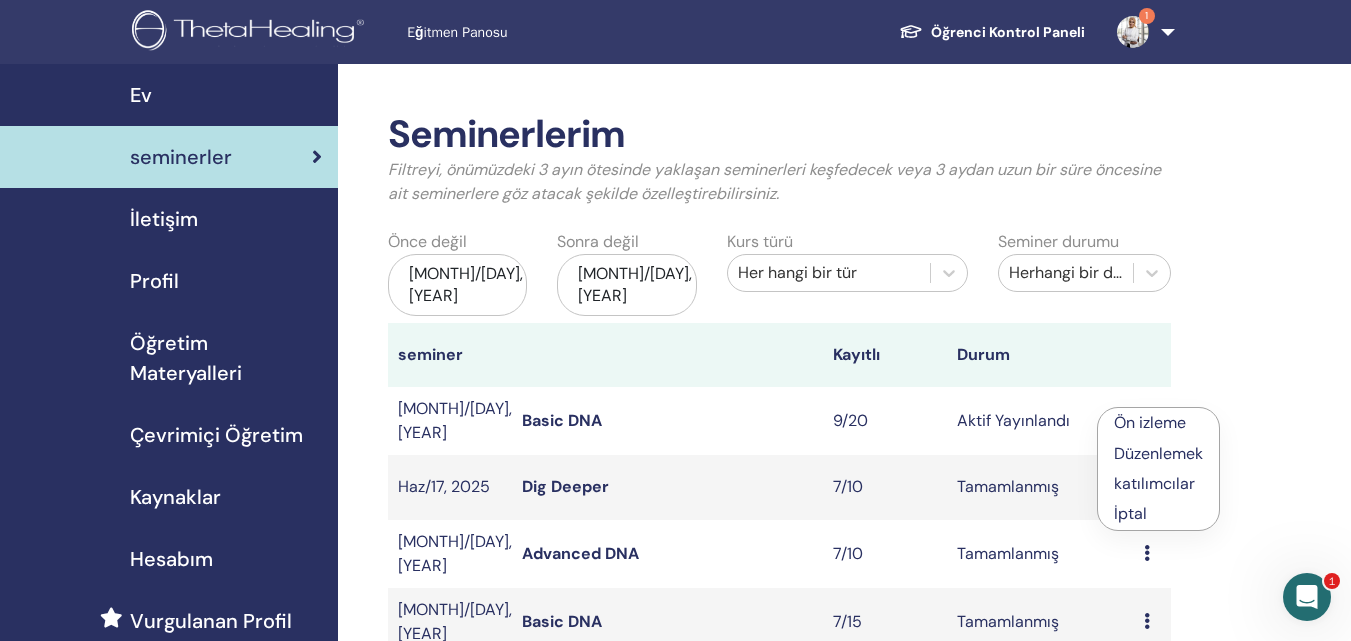 click on "katılımcılar" at bounding box center [1154, 483] 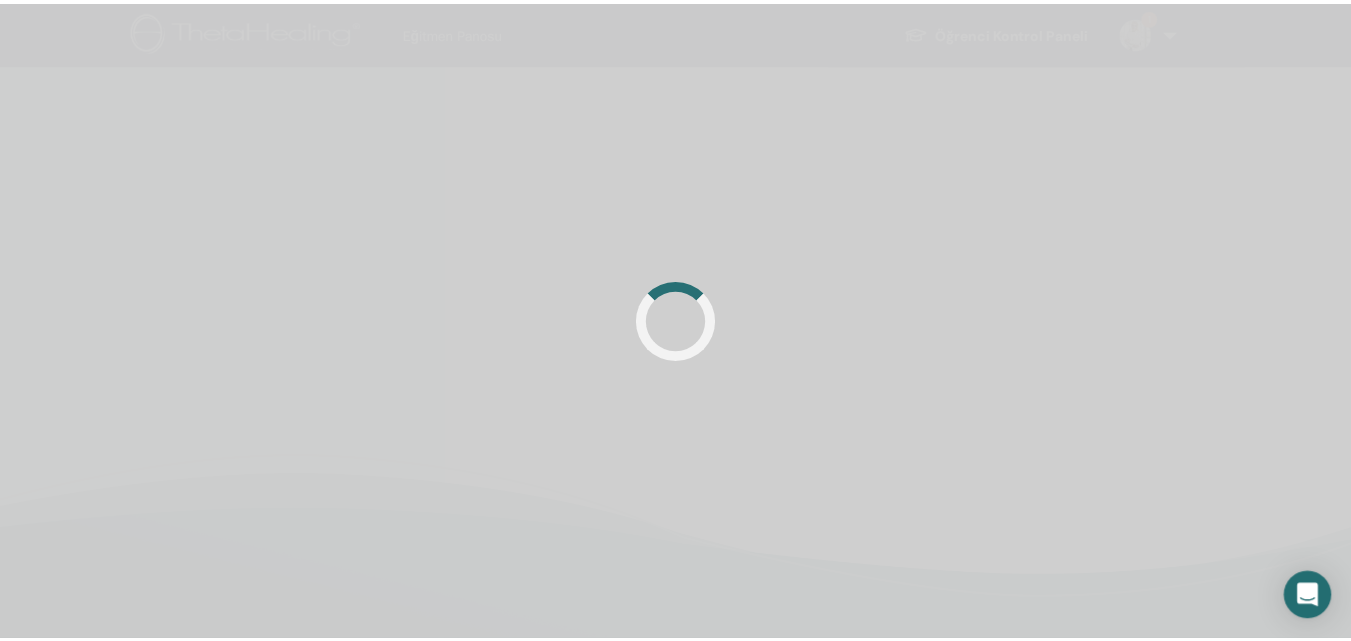 scroll, scrollTop: 0, scrollLeft: 0, axis: both 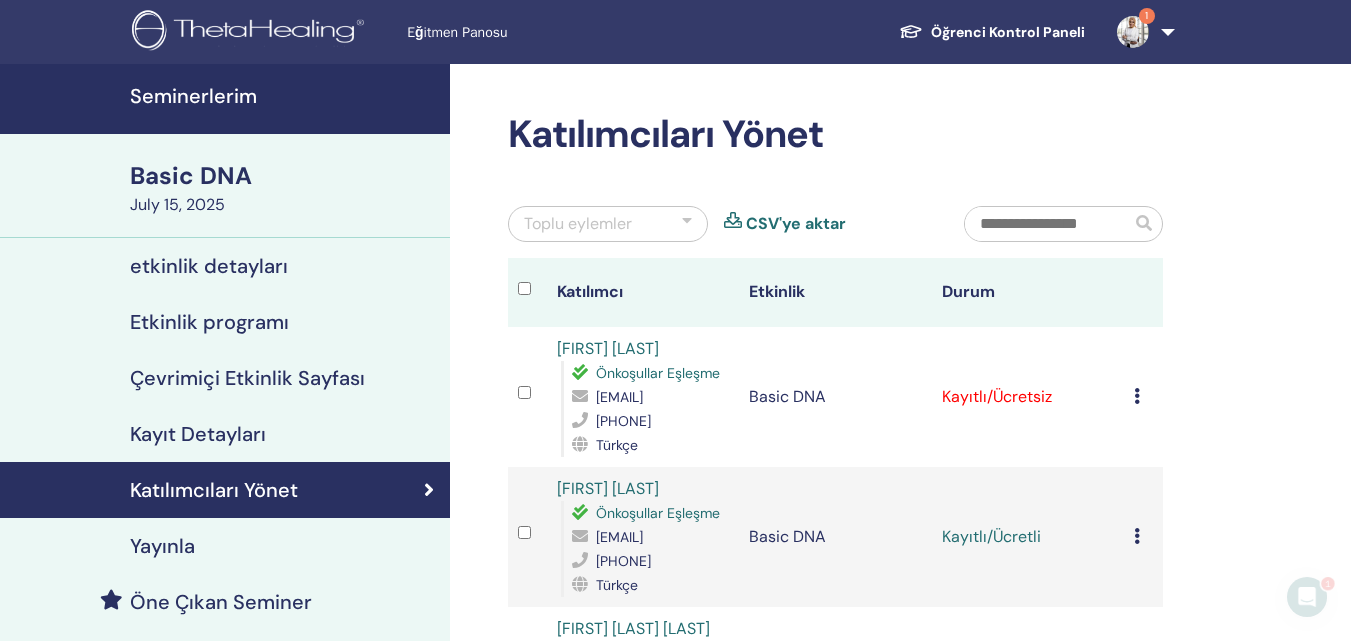 click at bounding box center [1137, 396] 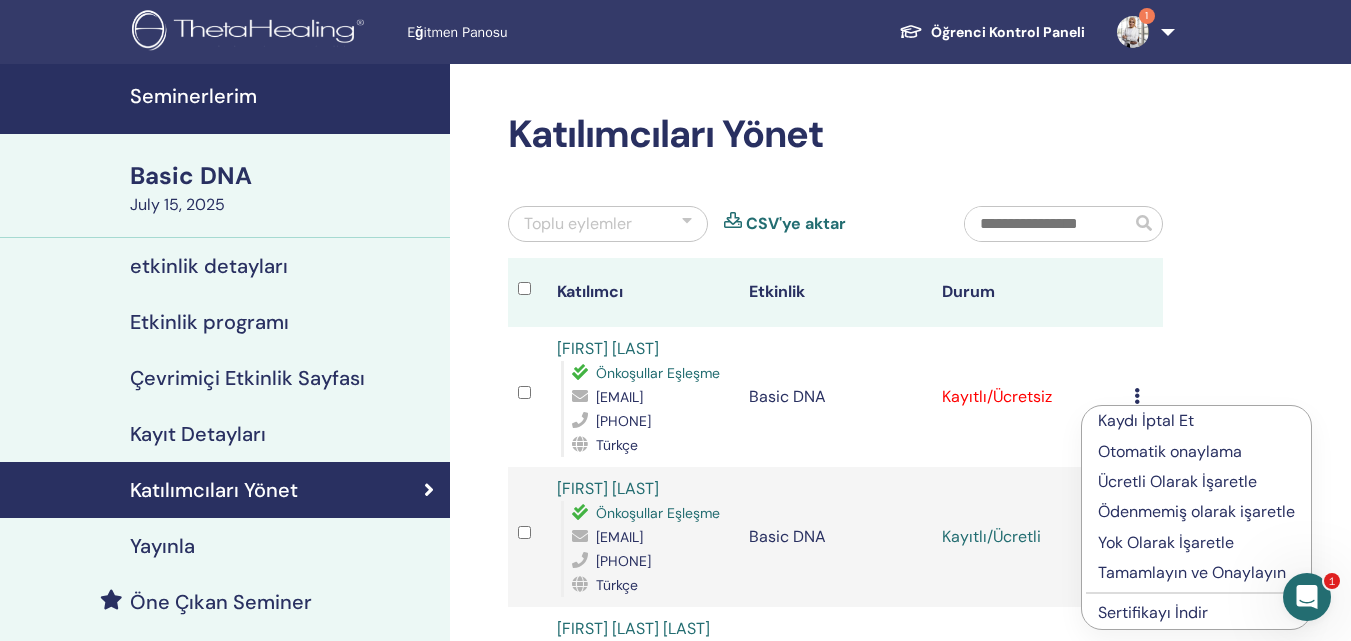 click on "Ücretli Olarak İşaretle" at bounding box center (1196, 482) 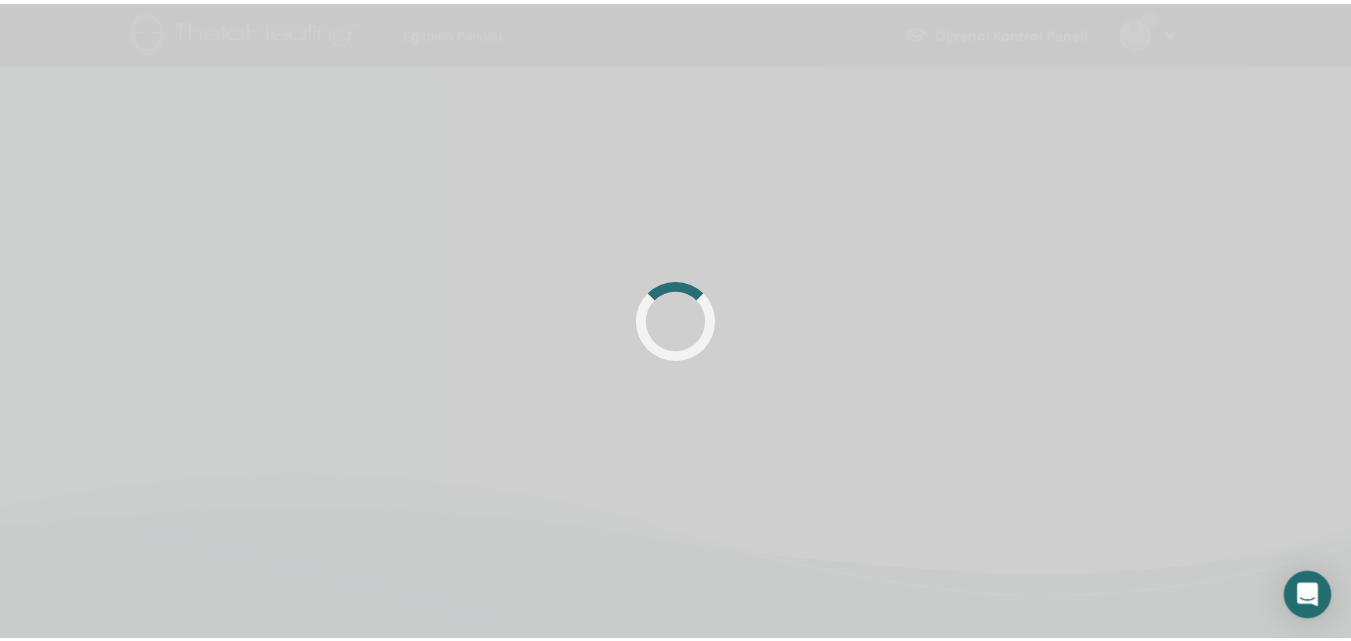 scroll, scrollTop: 0, scrollLeft: 0, axis: both 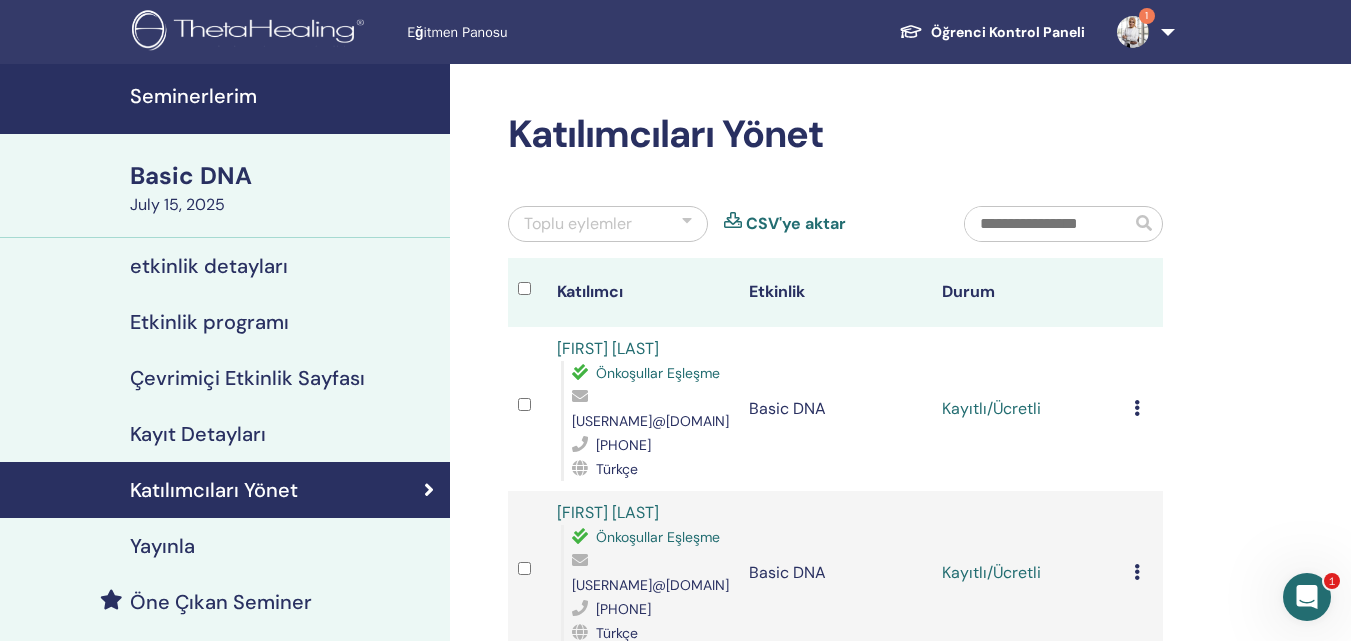 click at bounding box center [1137, 408] 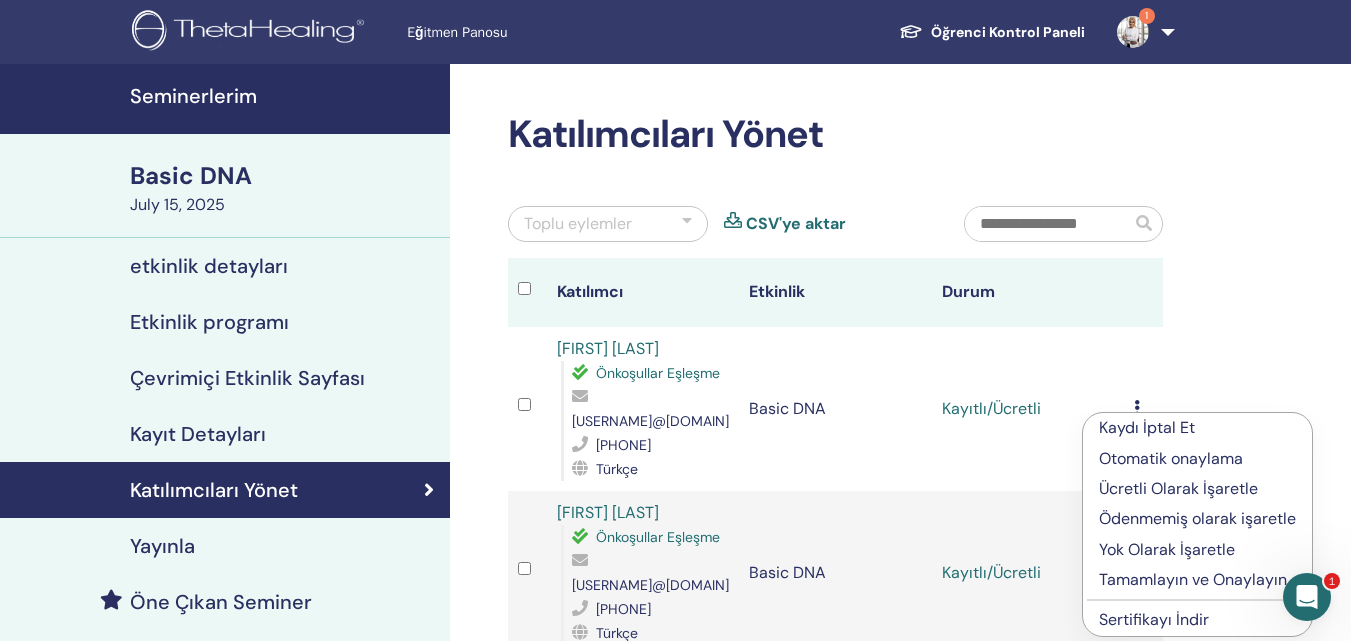 click on "Tamamlayın ve Onaylayın" at bounding box center (1197, 580) 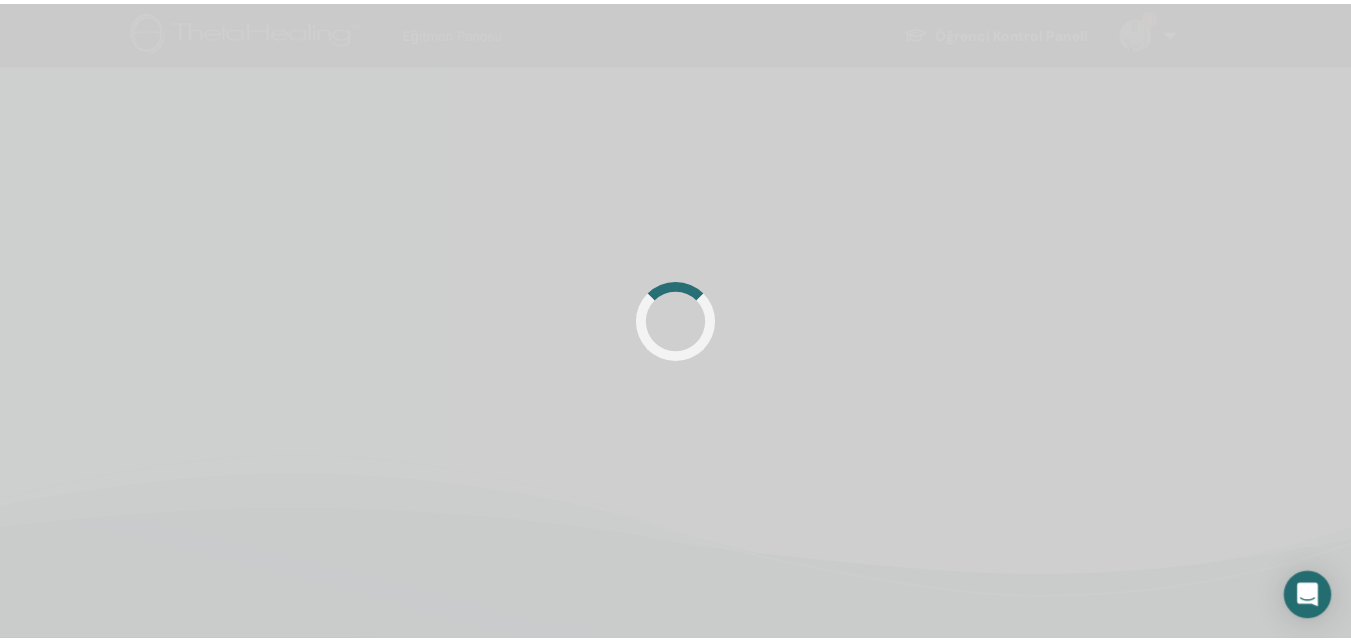 scroll, scrollTop: 0, scrollLeft: 0, axis: both 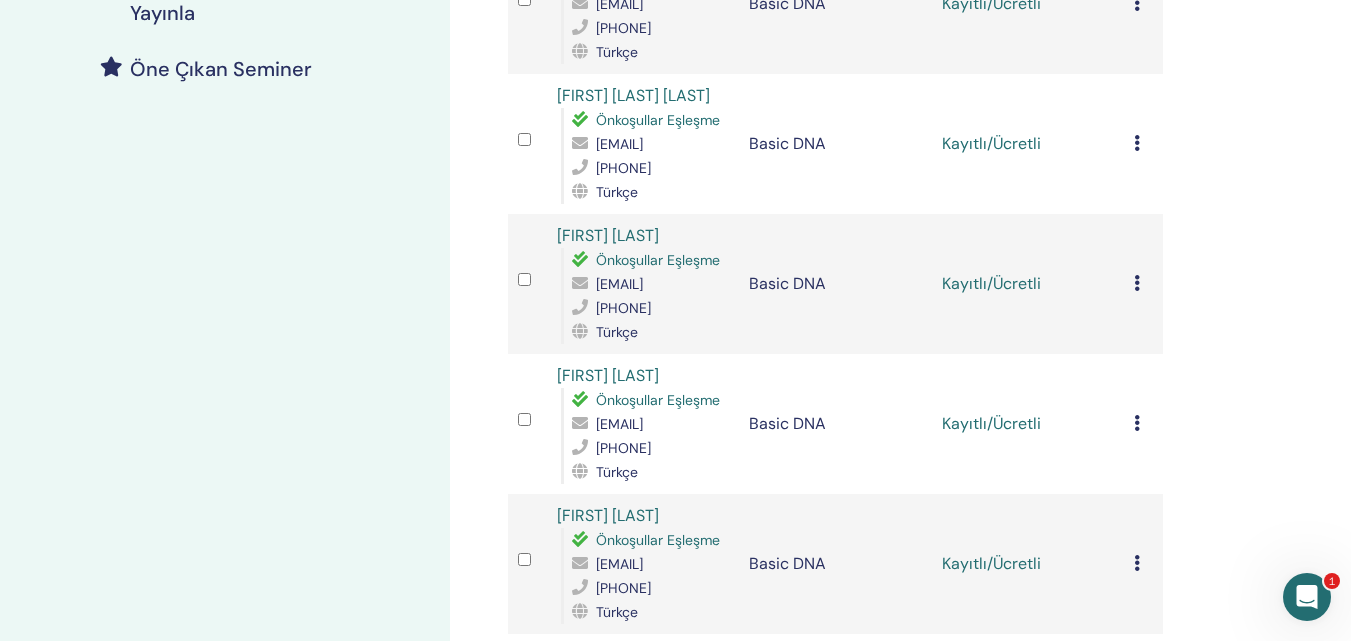 click at bounding box center (1137, 3) 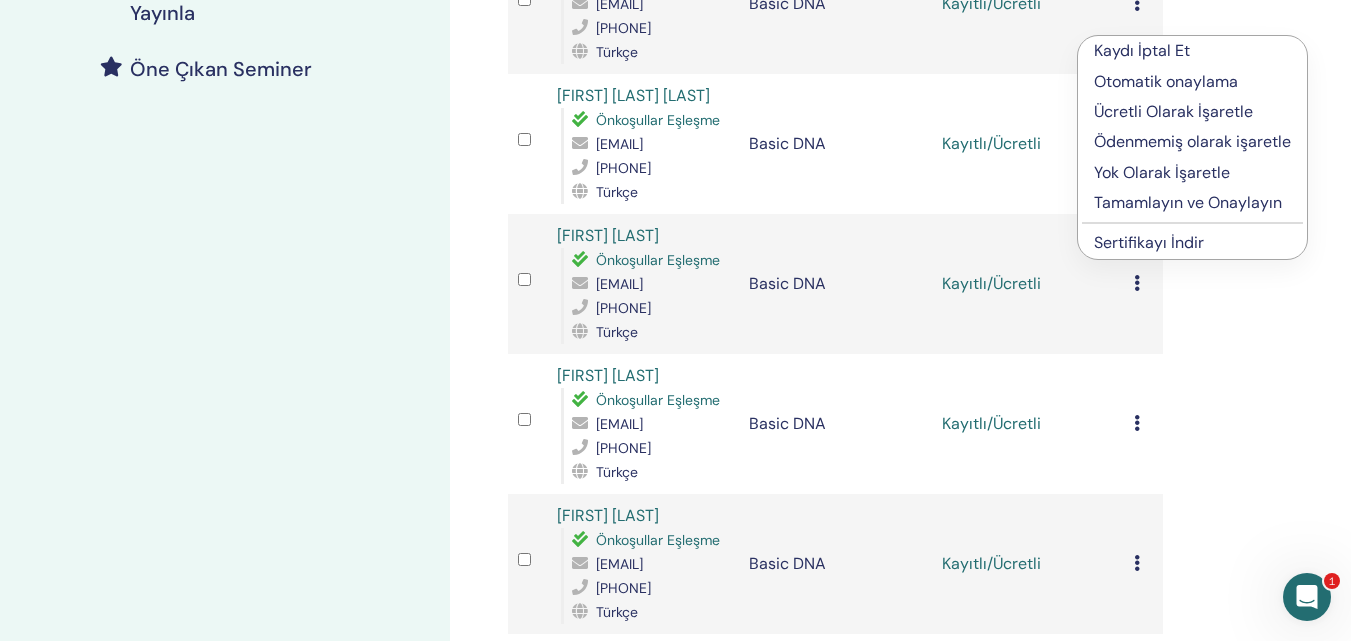 click on "Tamamlayın ve Onaylayın" at bounding box center (1192, 203) 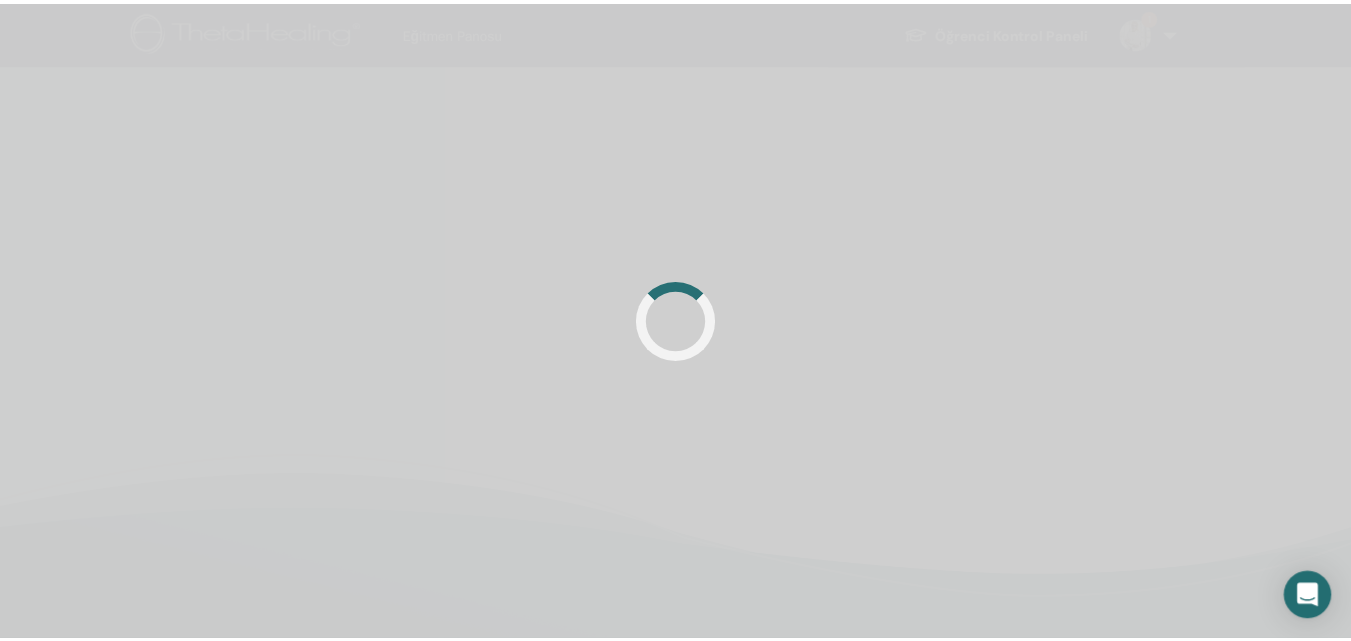 scroll, scrollTop: 0, scrollLeft: 0, axis: both 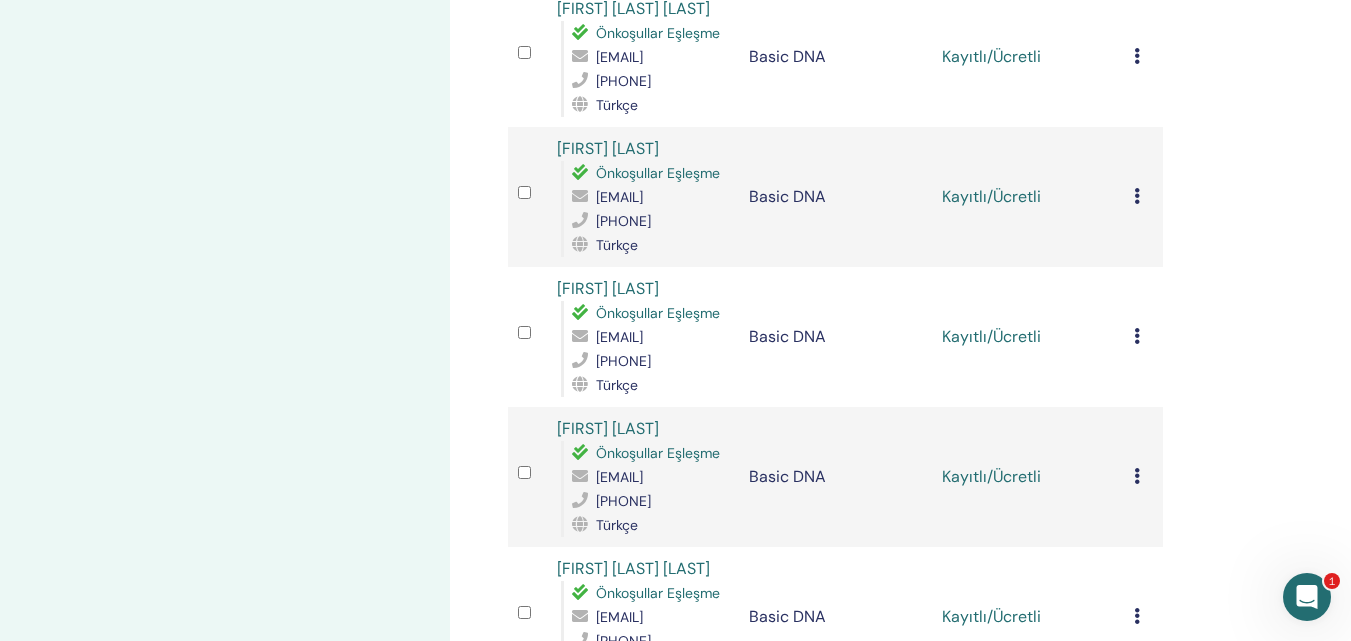 click on "Kaydı İptal Et Otomatik onaylama Ücretli Olarak İşaretle Ödenmemiş olarak işaretle Yok Olarak İşaretle Tamamlayın ve Onaylayın Sertifikayı İndir" at bounding box center [1143, 57] 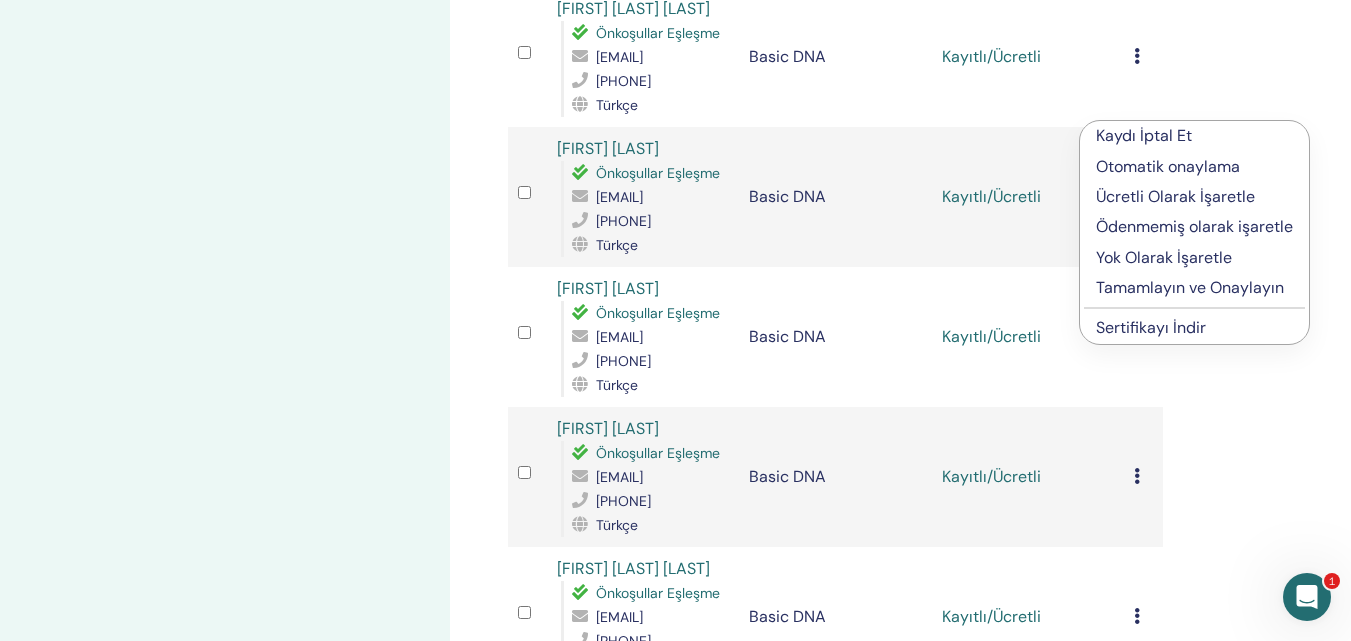 click on "Tamamlayın ve Onaylayın" at bounding box center [1194, 288] 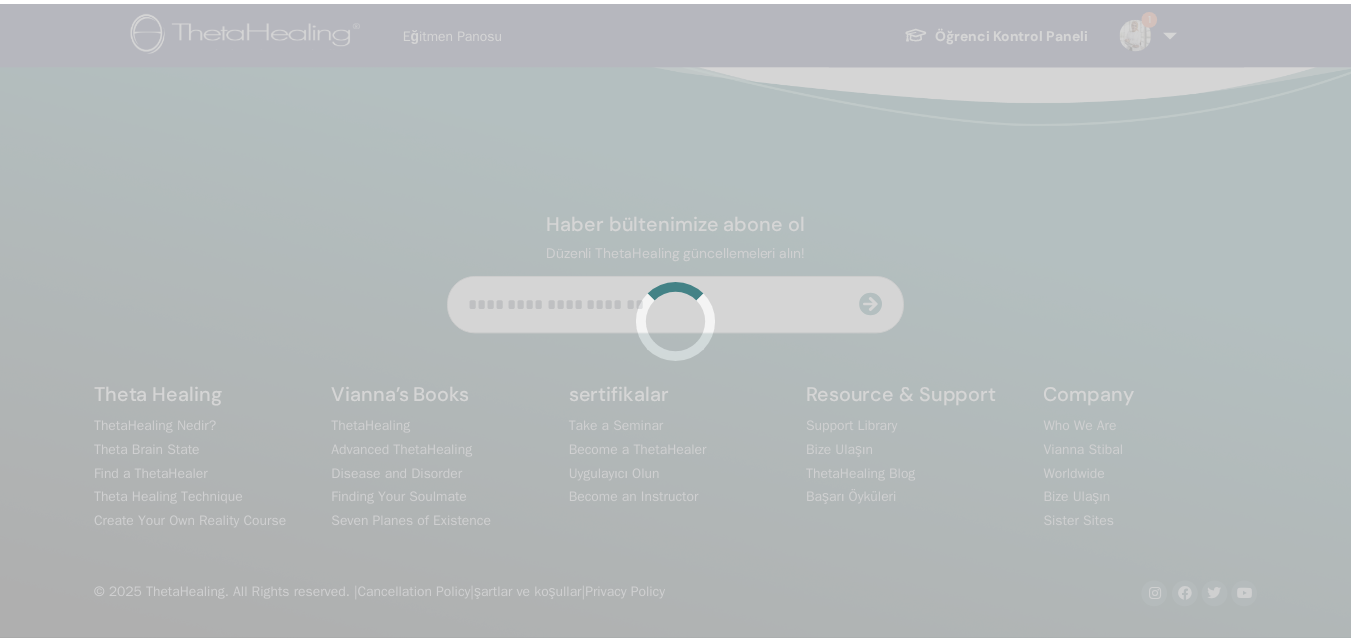 scroll, scrollTop: 0, scrollLeft: 0, axis: both 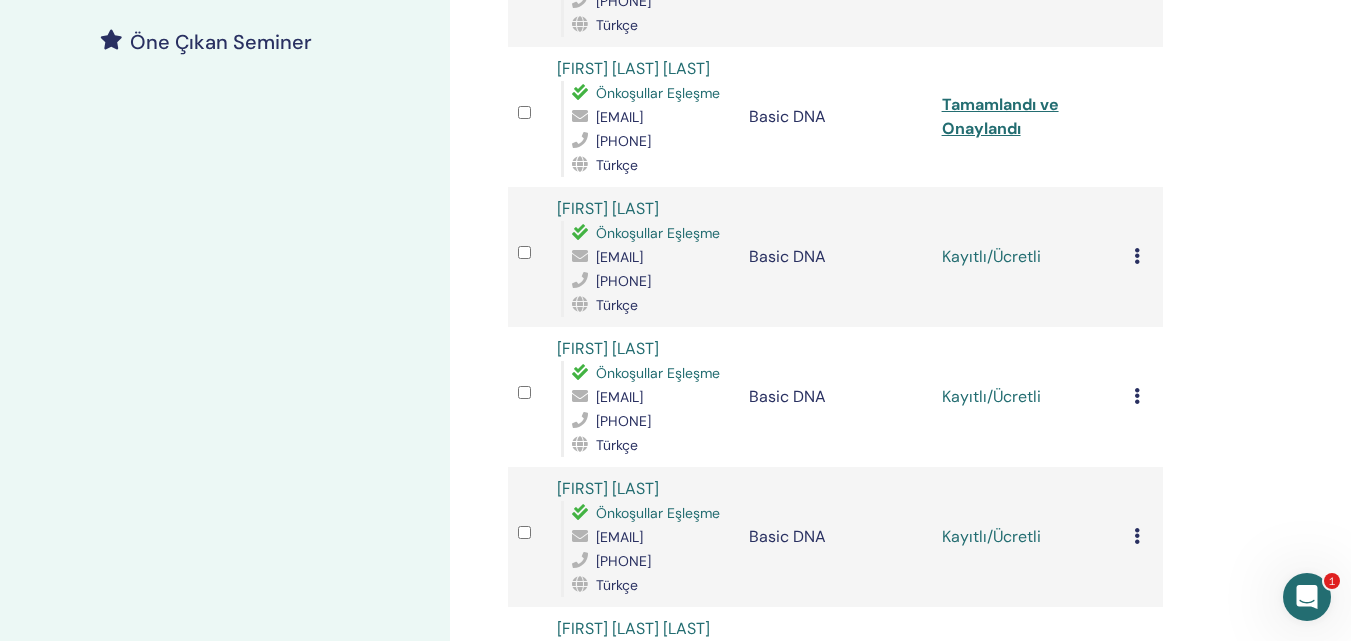 click on "Kaydı İptal Et Otomatik onaylama Ücretli Olarak İşaretle Ödenmemiş olarak işaretle Yok Olarak İşaretle Tamamlayın ve Onaylayın Sertifikayı İndir" at bounding box center [1143, 257] 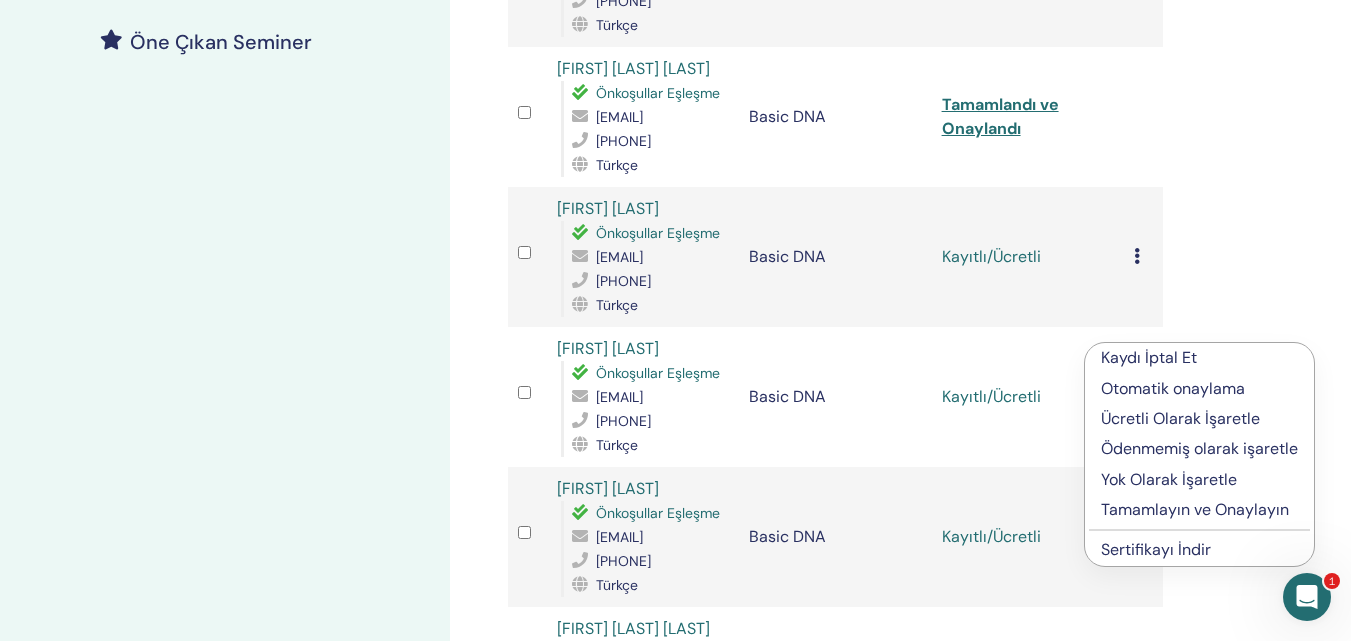 click on "Tamamlayın ve Onaylayın" at bounding box center [1199, 510] 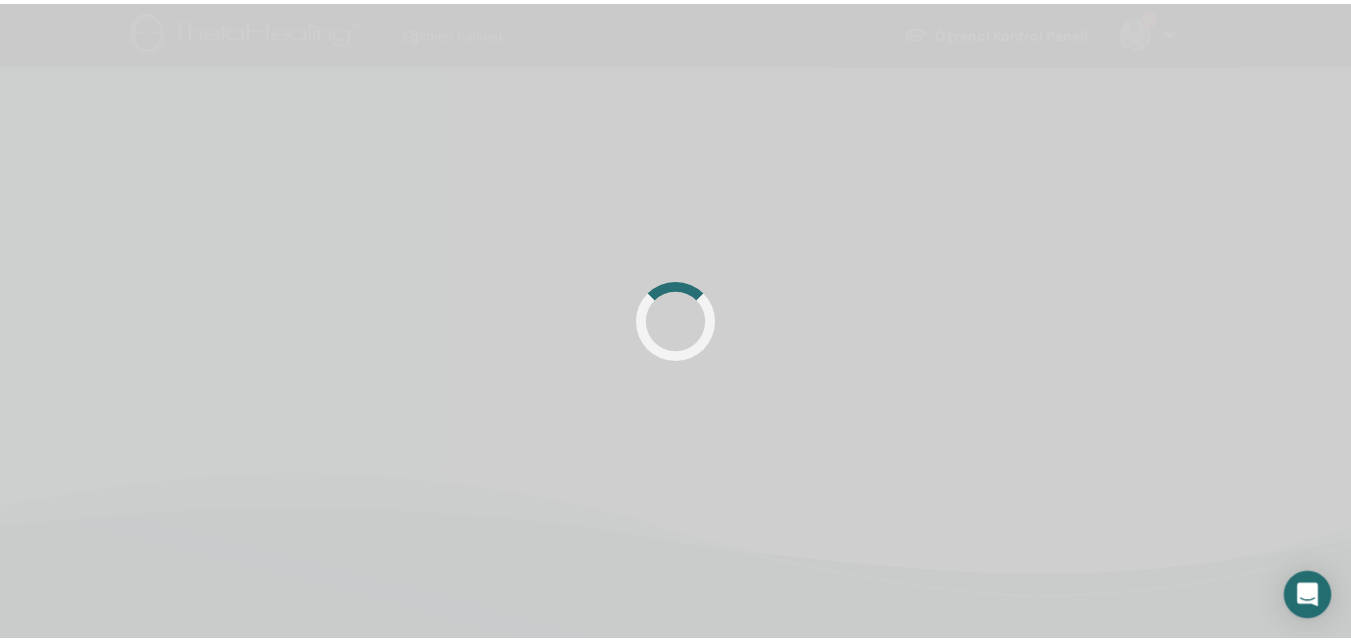 scroll, scrollTop: 0, scrollLeft: 0, axis: both 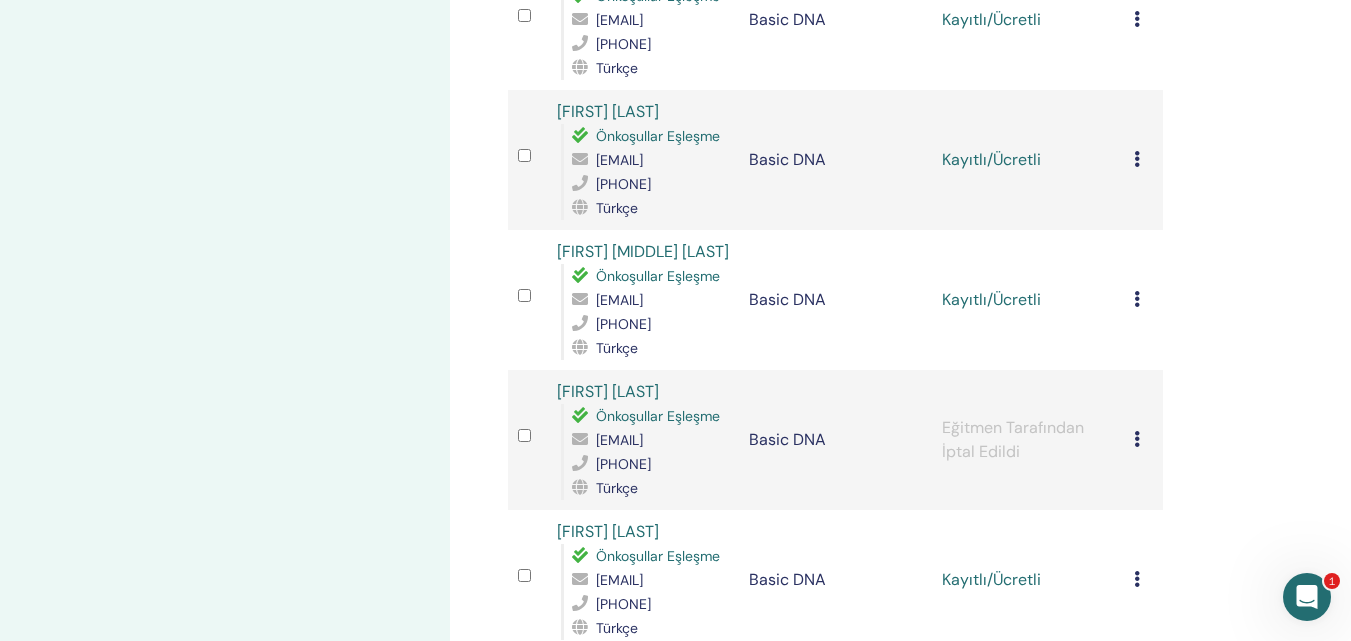 click at bounding box center [1137, 19] 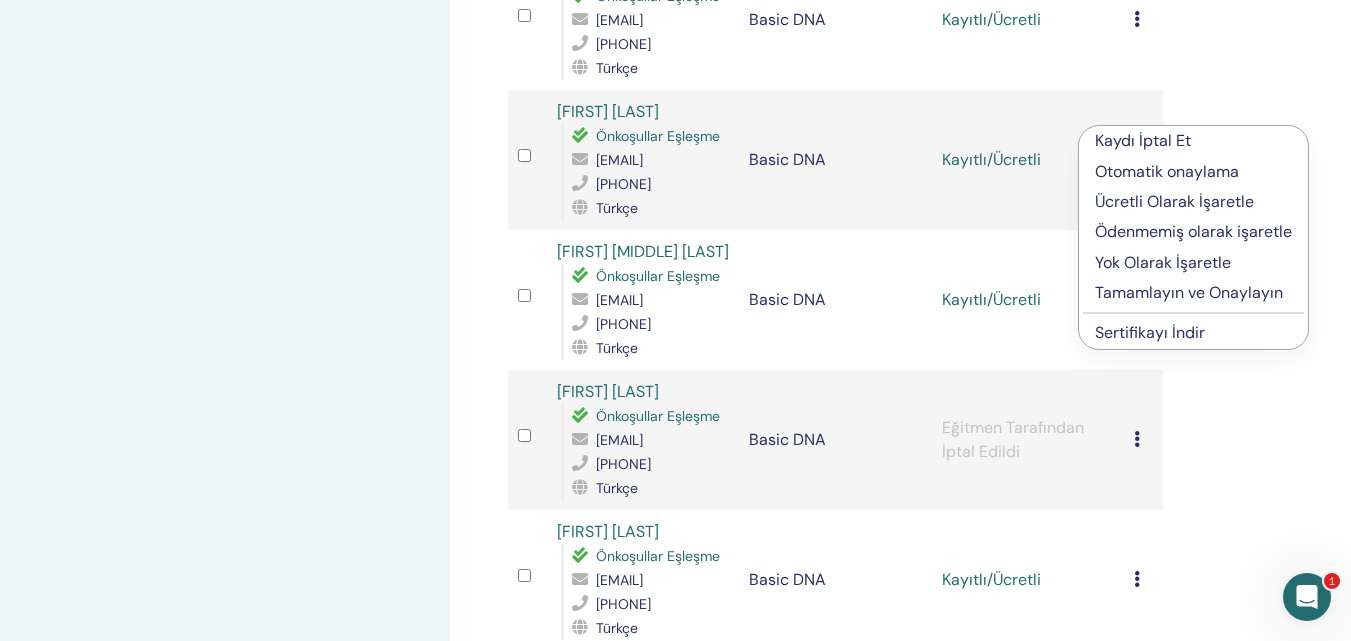 click on "Tamamlayın ve Onaylayın" at bounding box center (1193, 293) 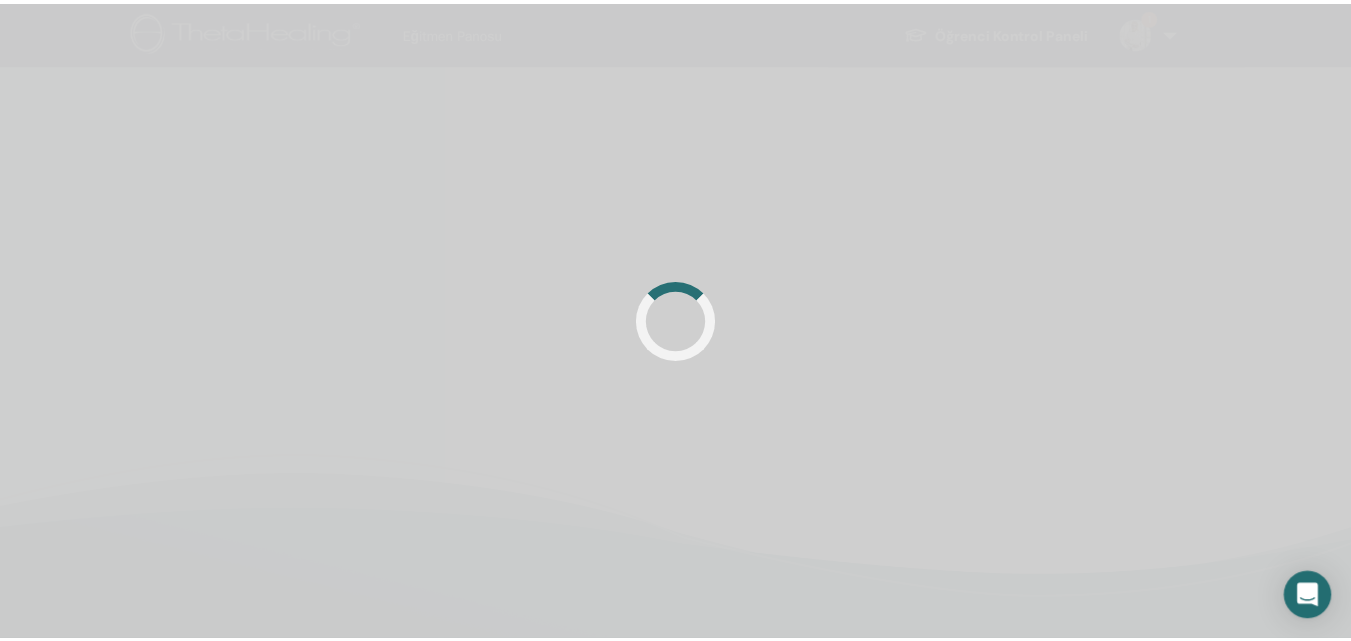 scroll, scrollTop: 0, scrollLeft: 0, axis: both 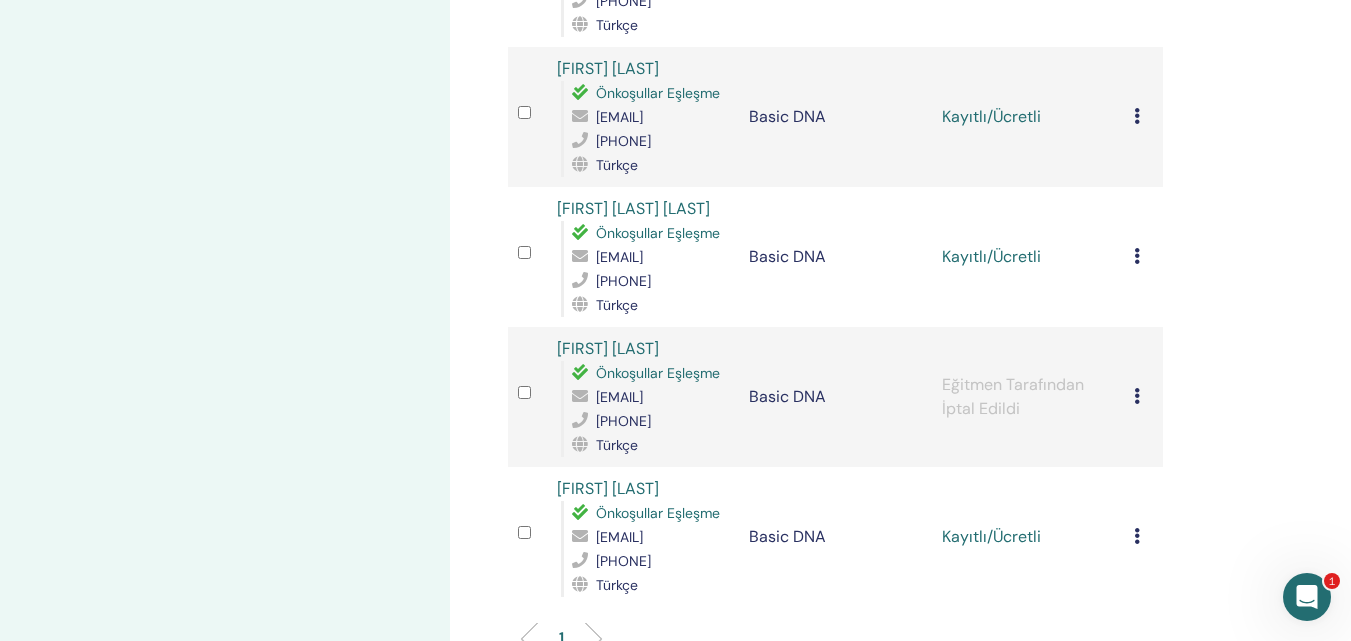 click on "Kaydı İptal Et Otomatik onaylama Ücretli Olarak İşaretle Ödenmemiş olarak işaretle Yok Olarak İşaretle Tamamlayın ve Onaylayın Sertifikayı İndir" at bounding box center (1143, 117) 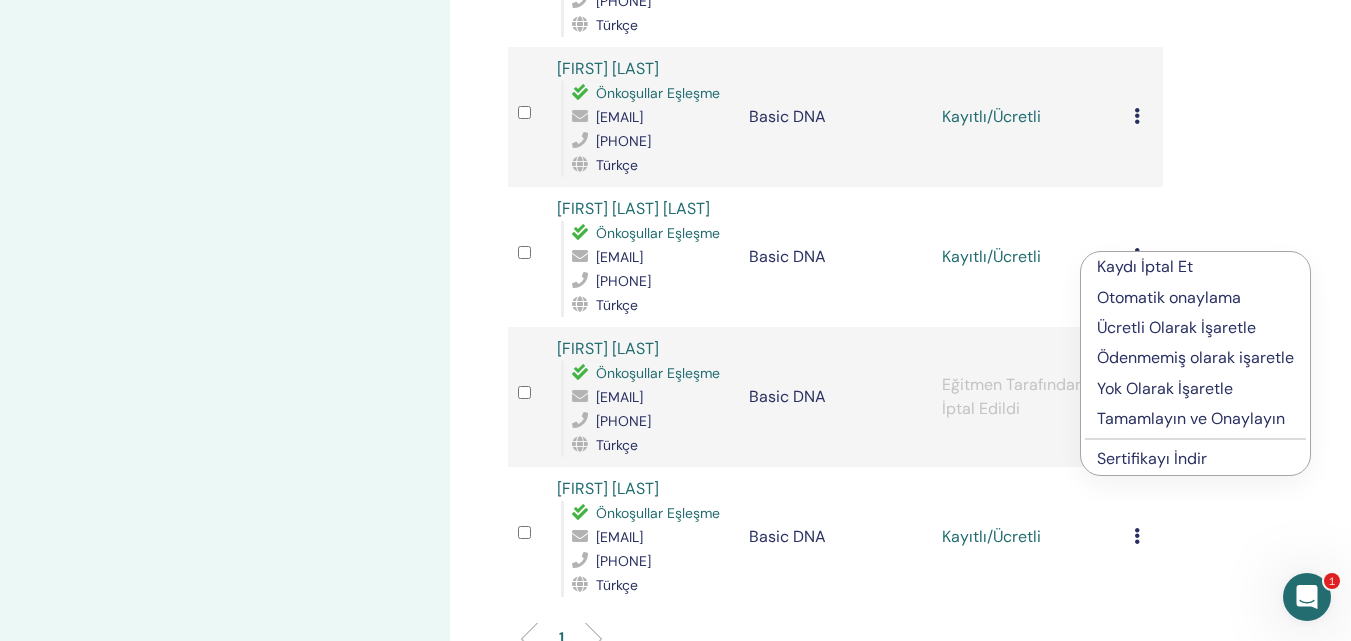 click on "Tamamlayın ve Onaylayın" at bounding box center (1195, 419) 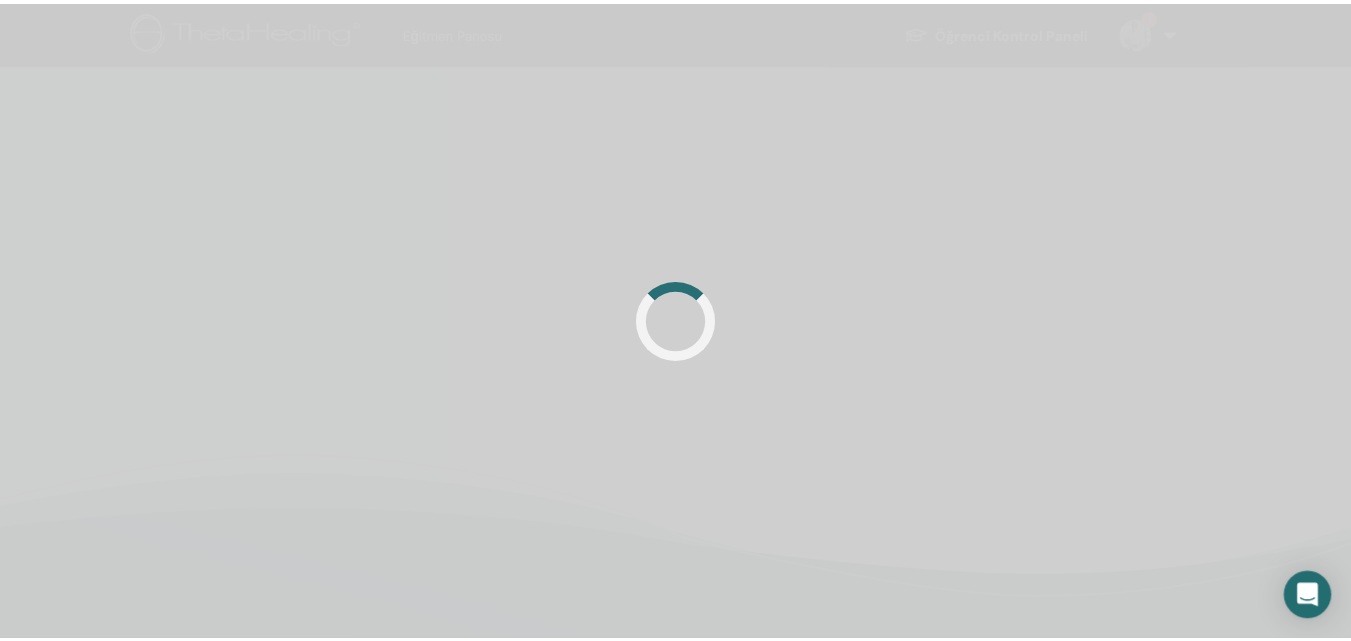 scroll, scrollTop: 0, scrollLeft: 0, axis: both 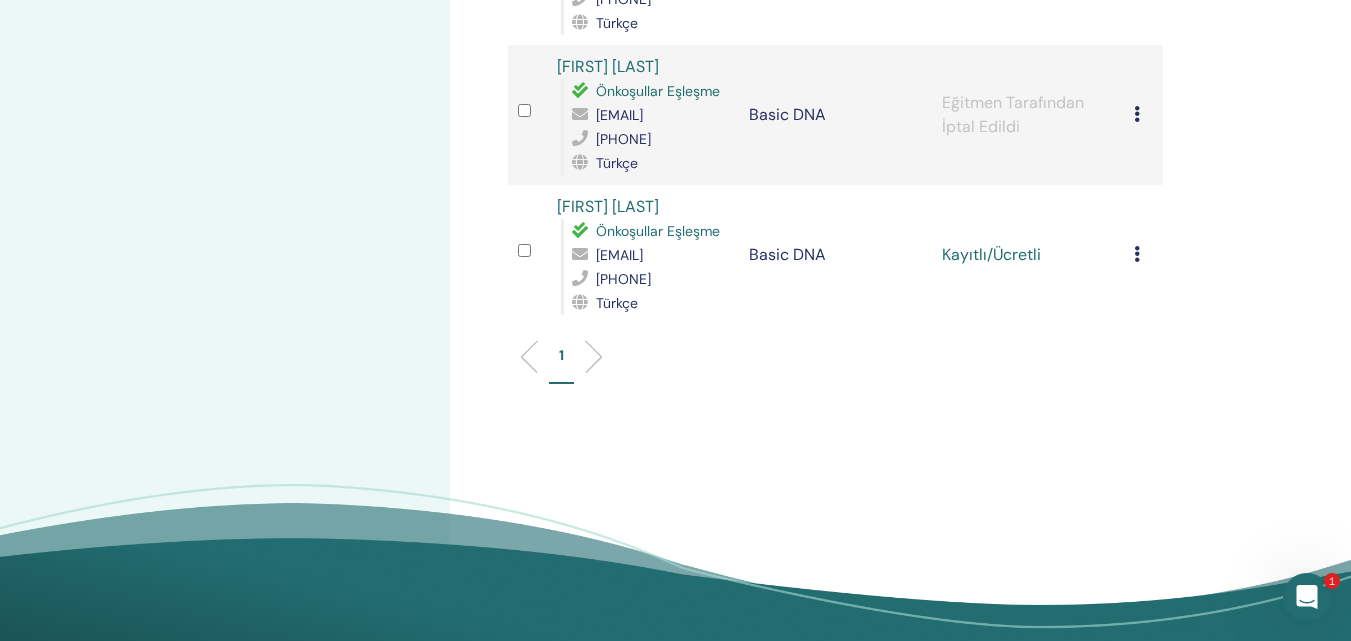 click at bounding box center [1137, -26] 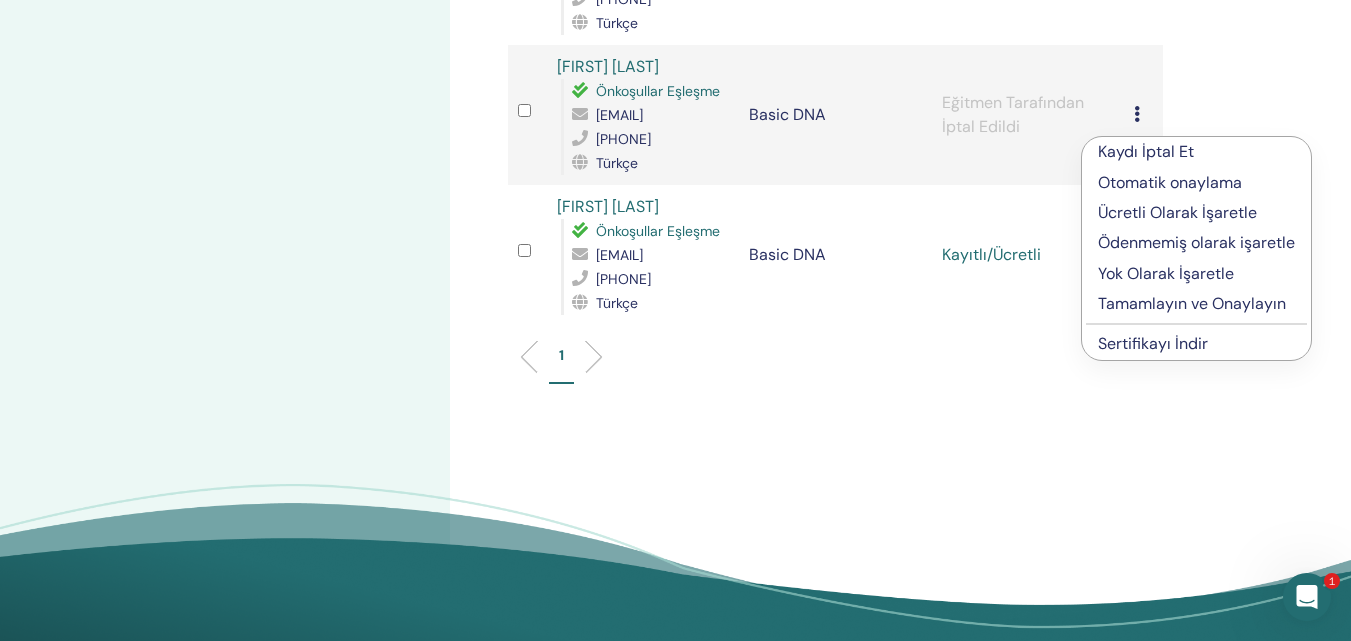 click on "Tamamlayın ve Onaylayın" at bounding box center (1196, 304) 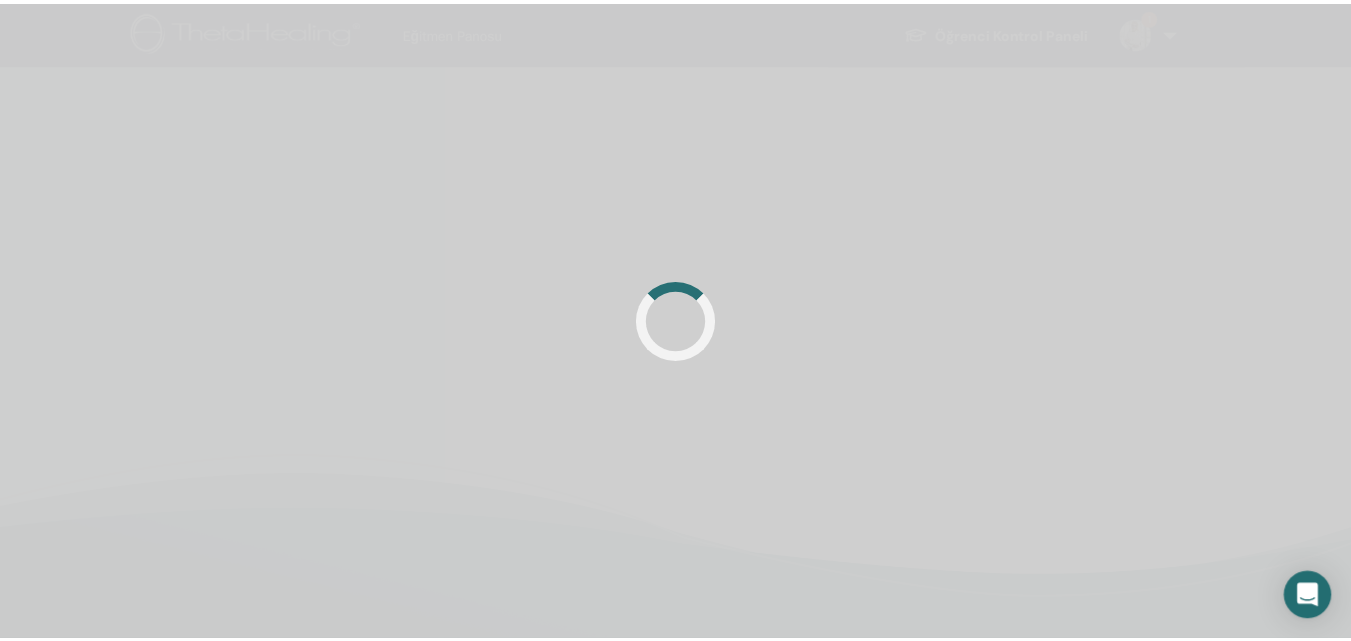scroll, scrollTop: 0, scrollLeft: 0, axis: both 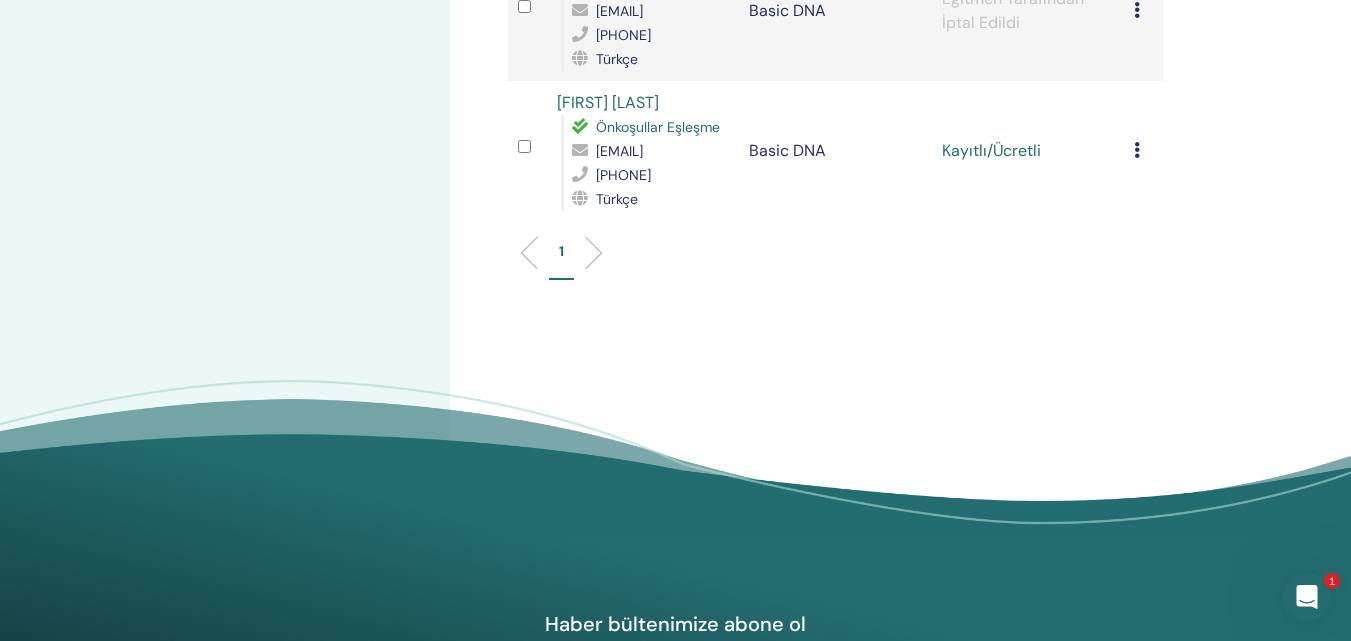 click at bounding box center (1137, 150) 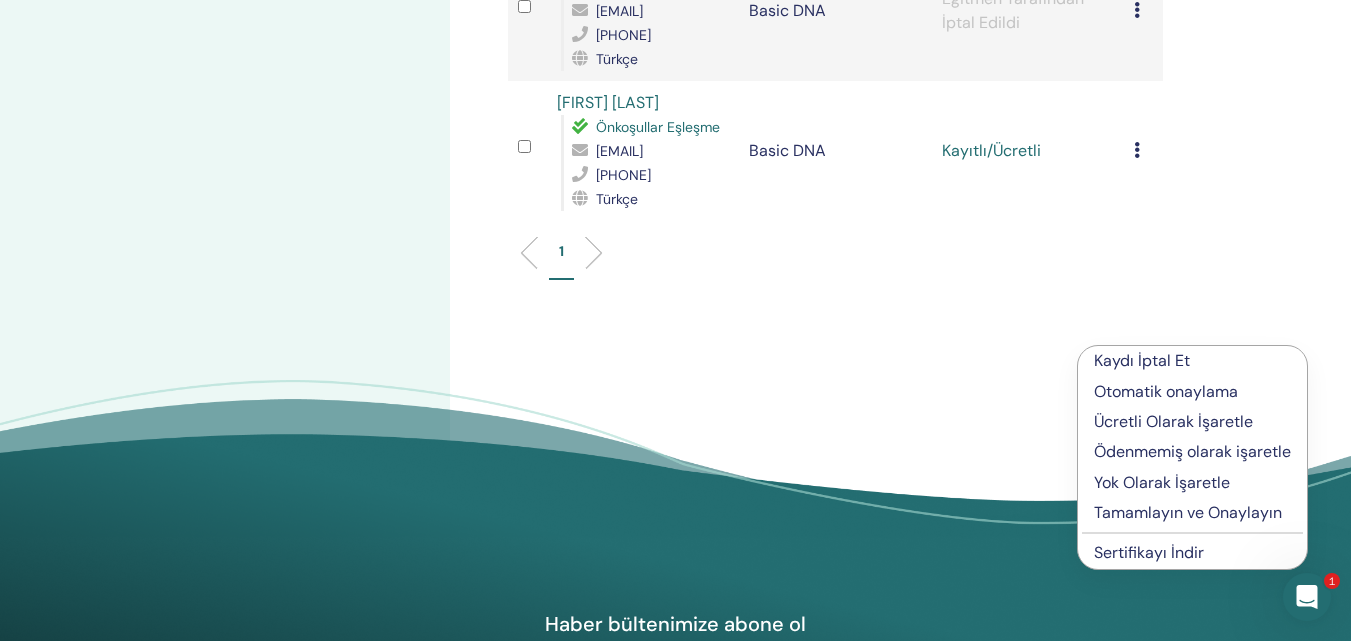 click on "Tamamlayın ve Onaylayın" at bounding box center (1192, 513) 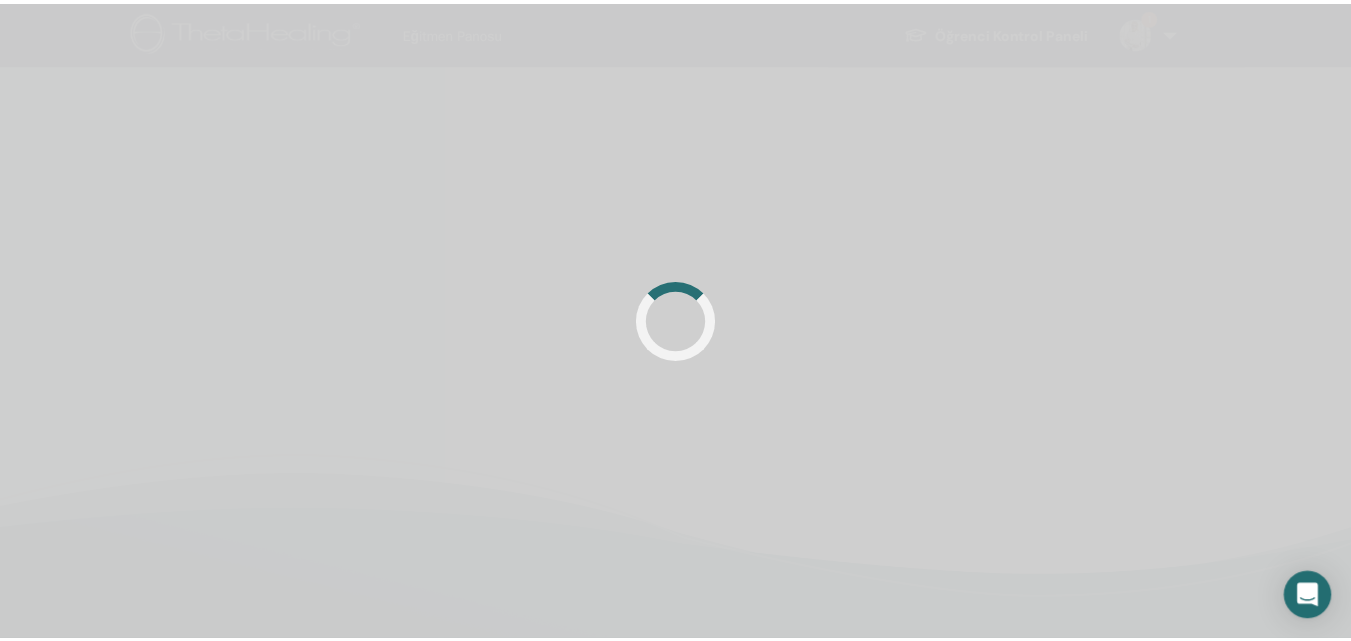 scroll, scrollTop: 0, scrollLeft: 0, axis: both 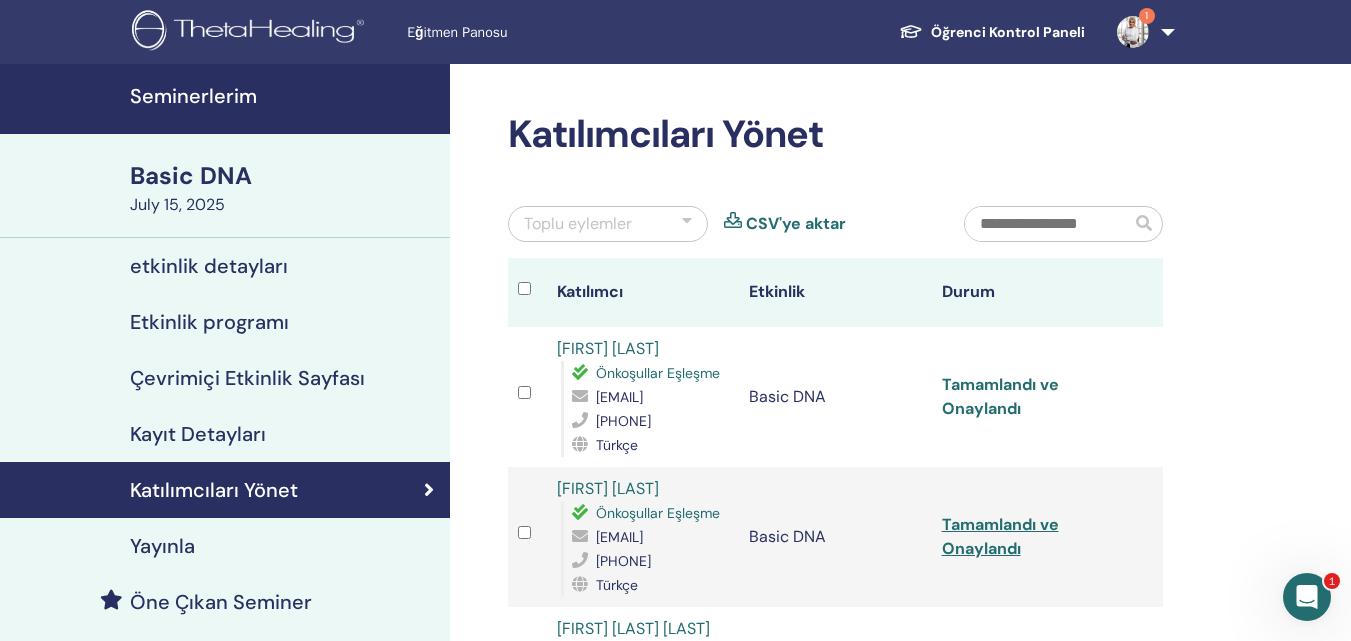 click on "Tamamlandı ve Onaylandı" at bounding box center (1000, 396) 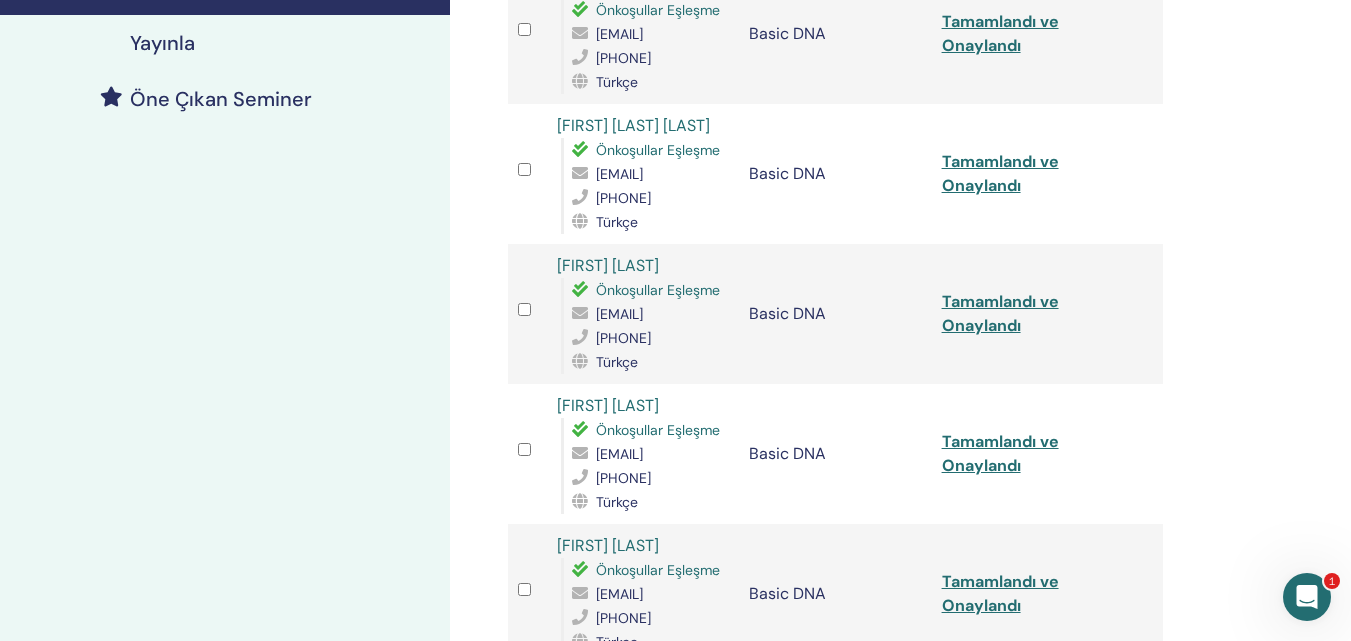 scroll, scrollTop: 525, scrollLeft: 0, axis: vertical 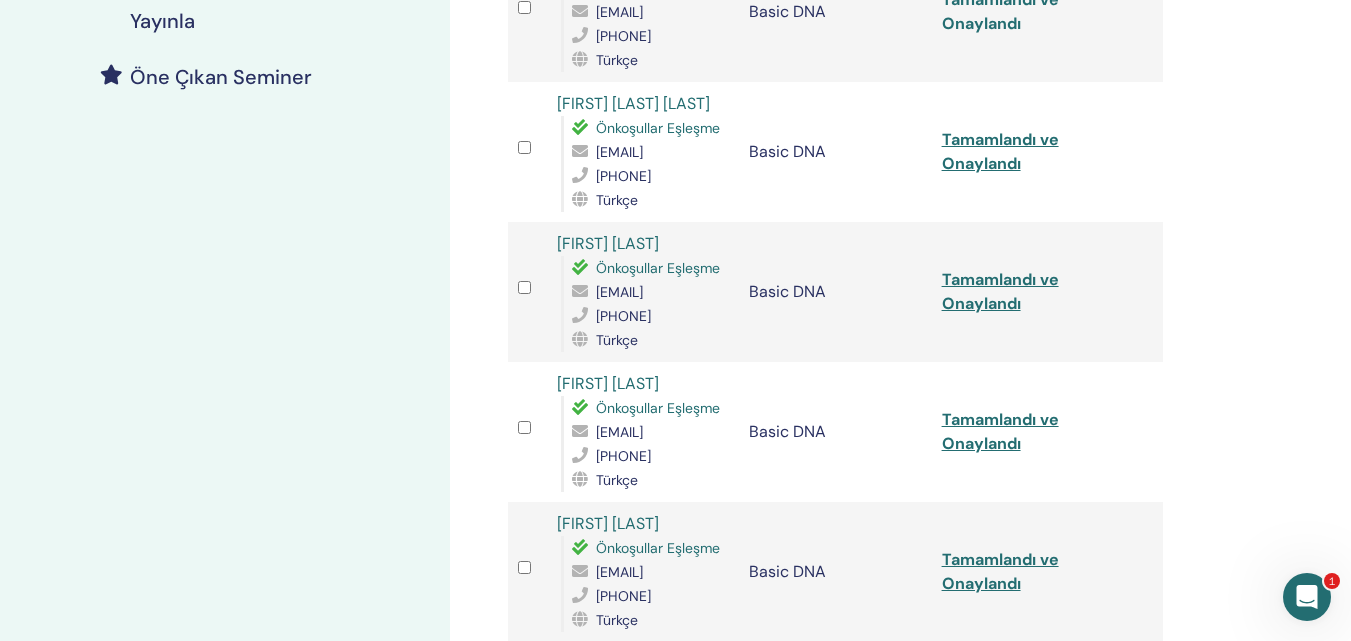 click on "Tamamlandı ve Onaylandı" at bounding box center [1000, 11] 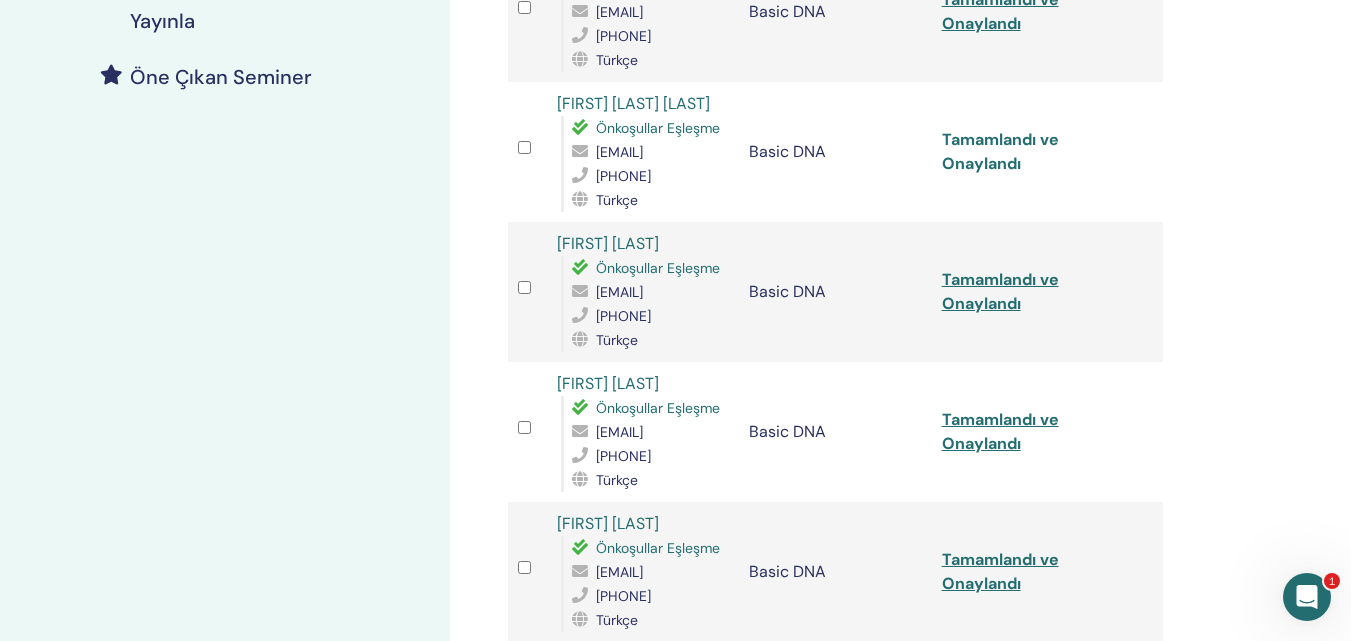 click on "Tamamlandı ve Onaylandı" at bounding box center (1000, 151) 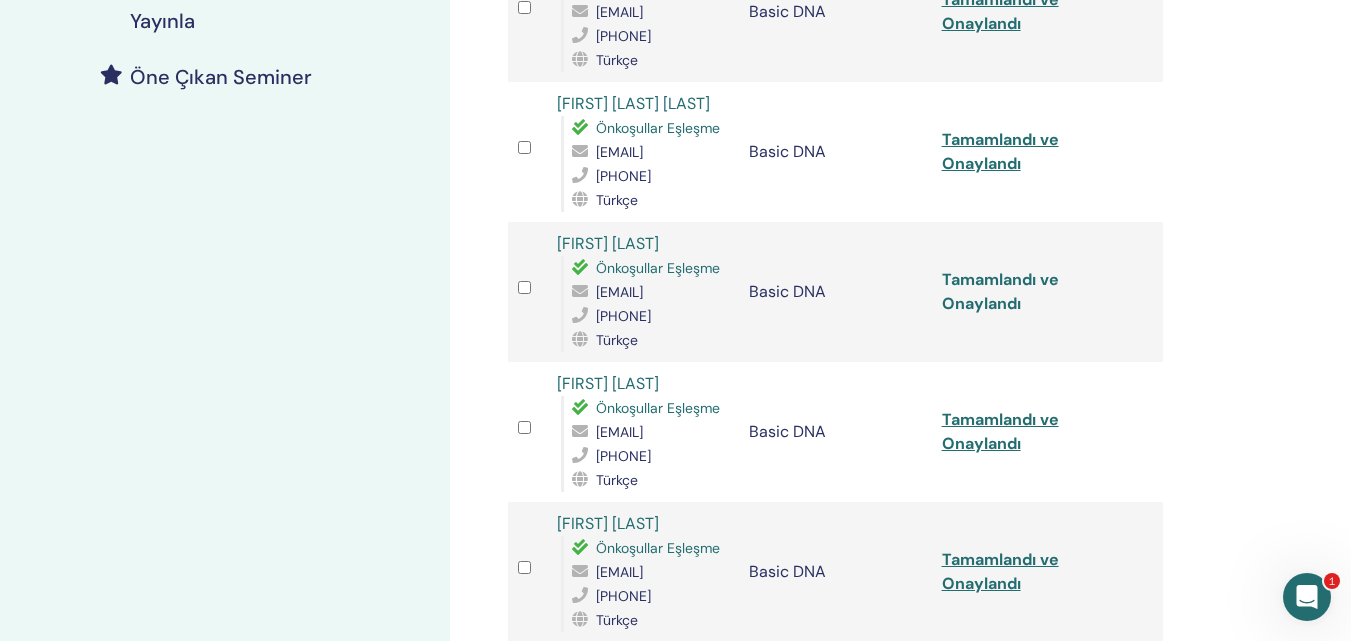click on "Tamamlandı ve Onaylandı" at bounding box center [1000, 291] 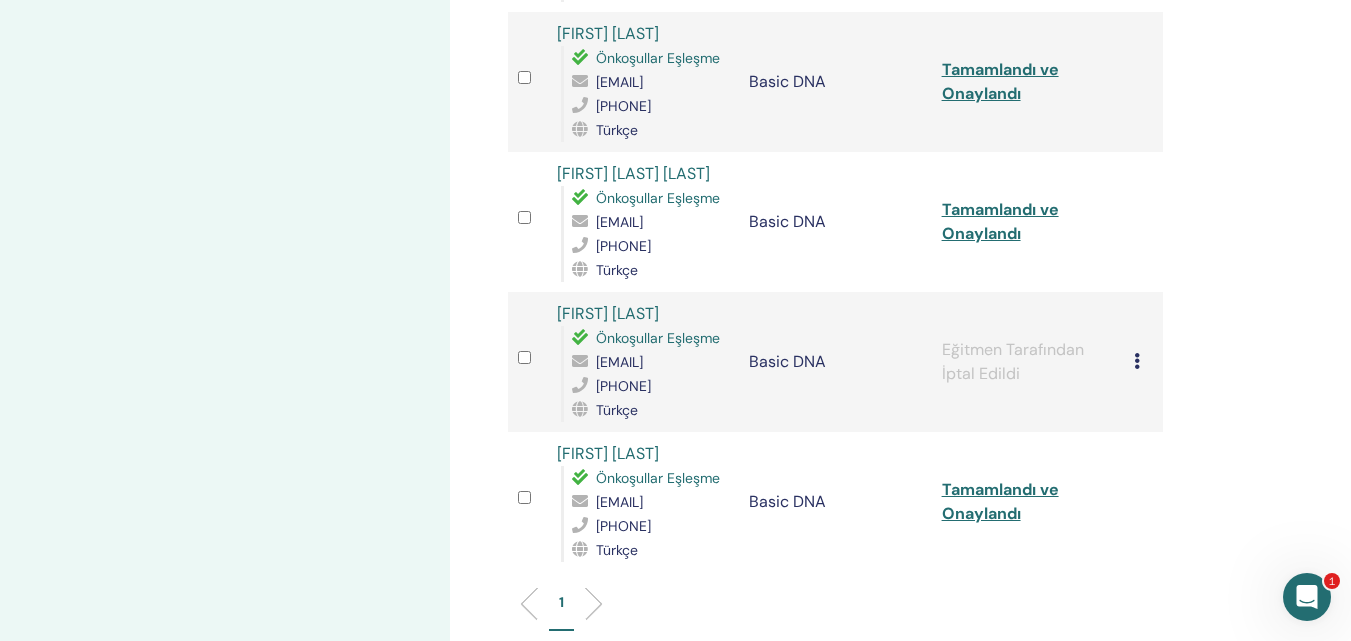 scroll, scrollTop: 1024, scrollLeft: 0, axis: vertical 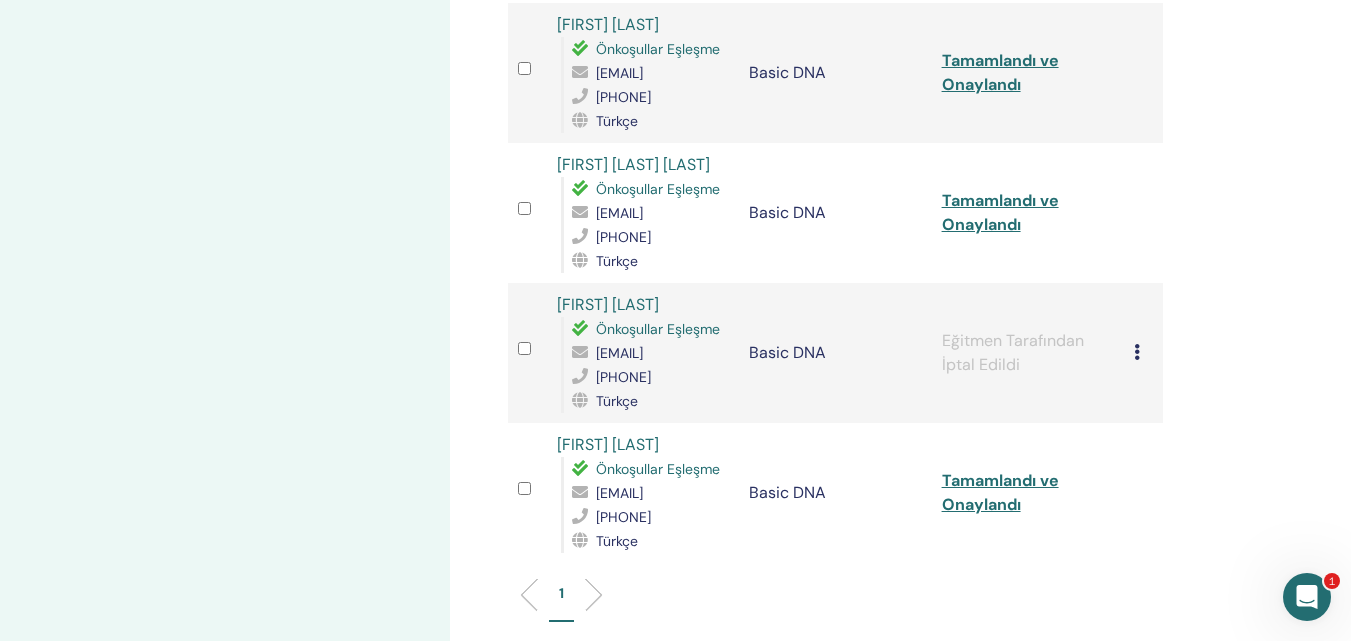 click on "Tamamlandı ve Onaylandı" at bounding box center (1000, -68) 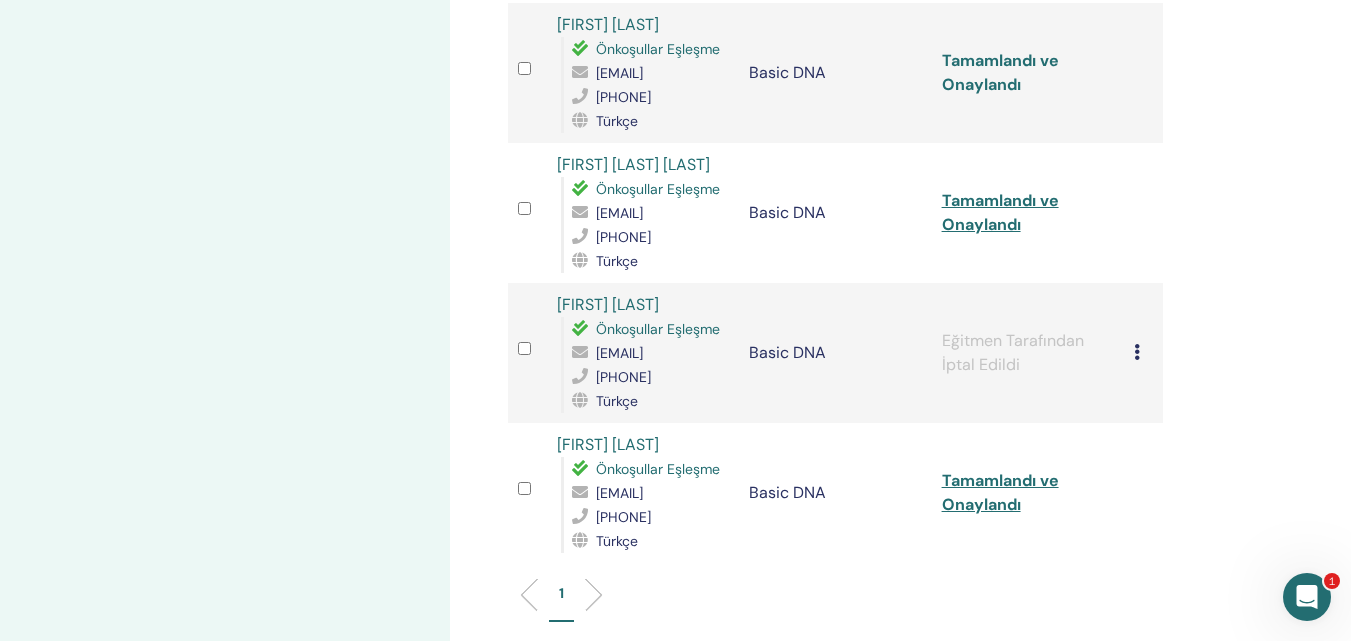 click on "Tamamlandı ve Onaylandı" at bounding box center [1000, 72] 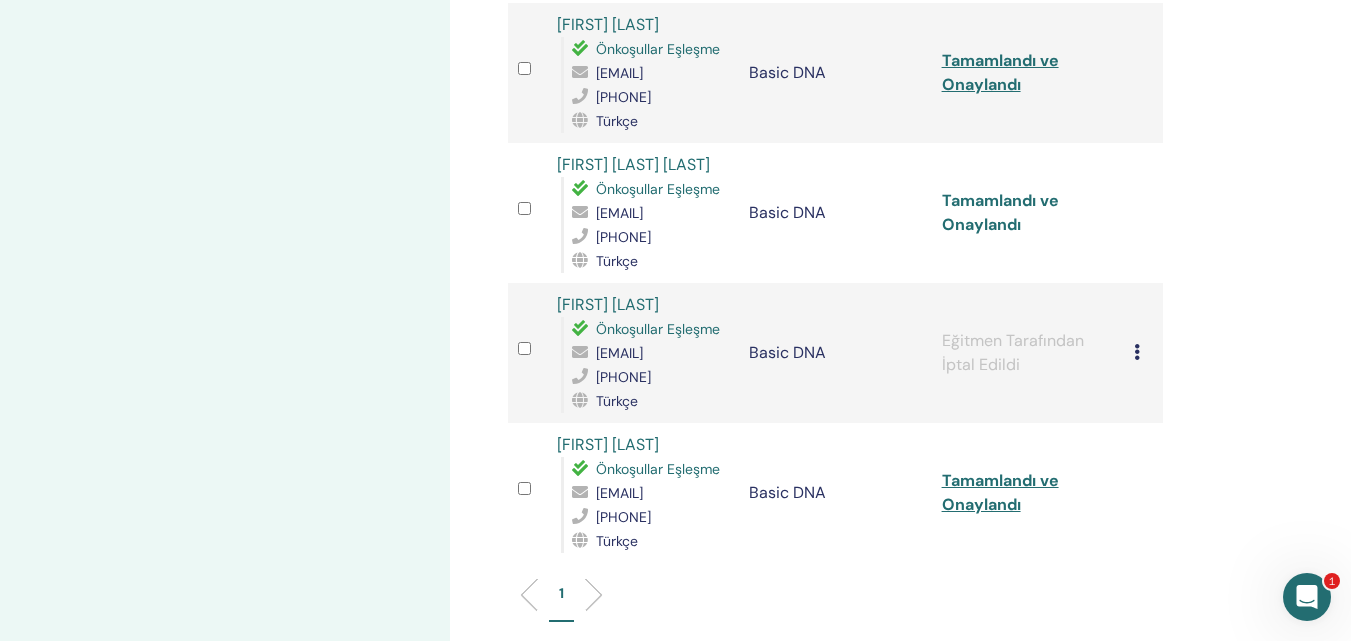 click on "Tamamlandı ve Onaylandı" at bounding box center (1000, 212) 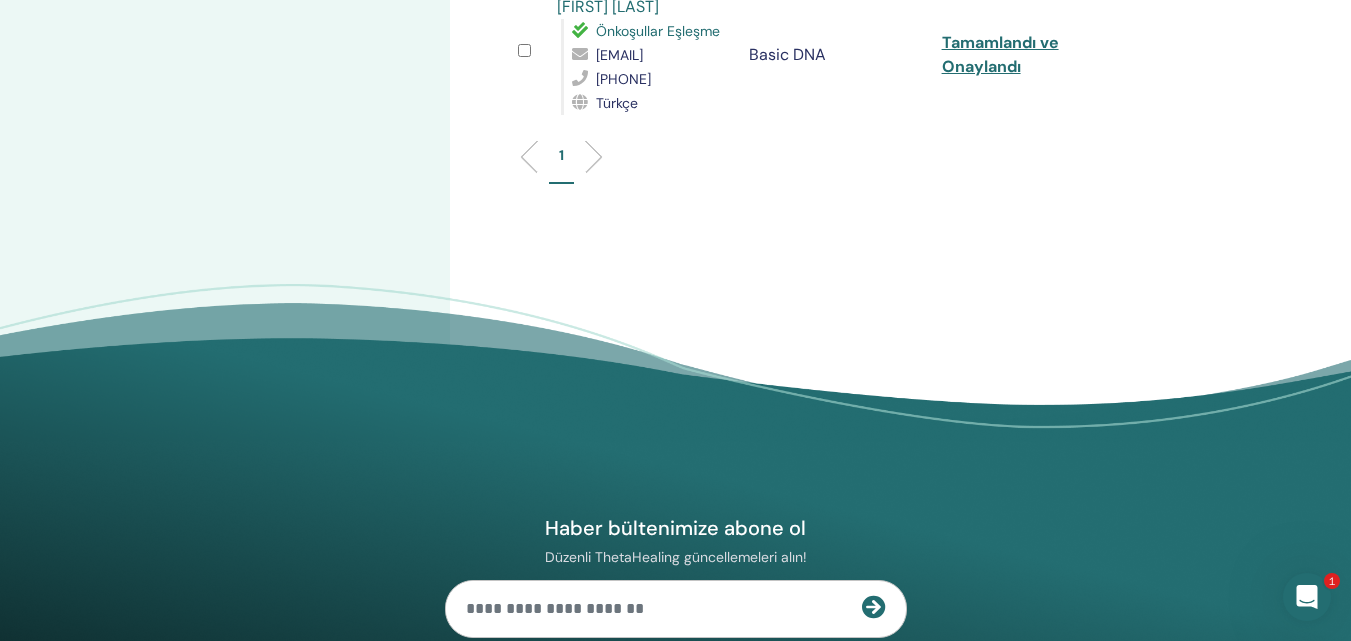 scroll, scrollTop: 1470, scrollLeft: 0, axis: vertical 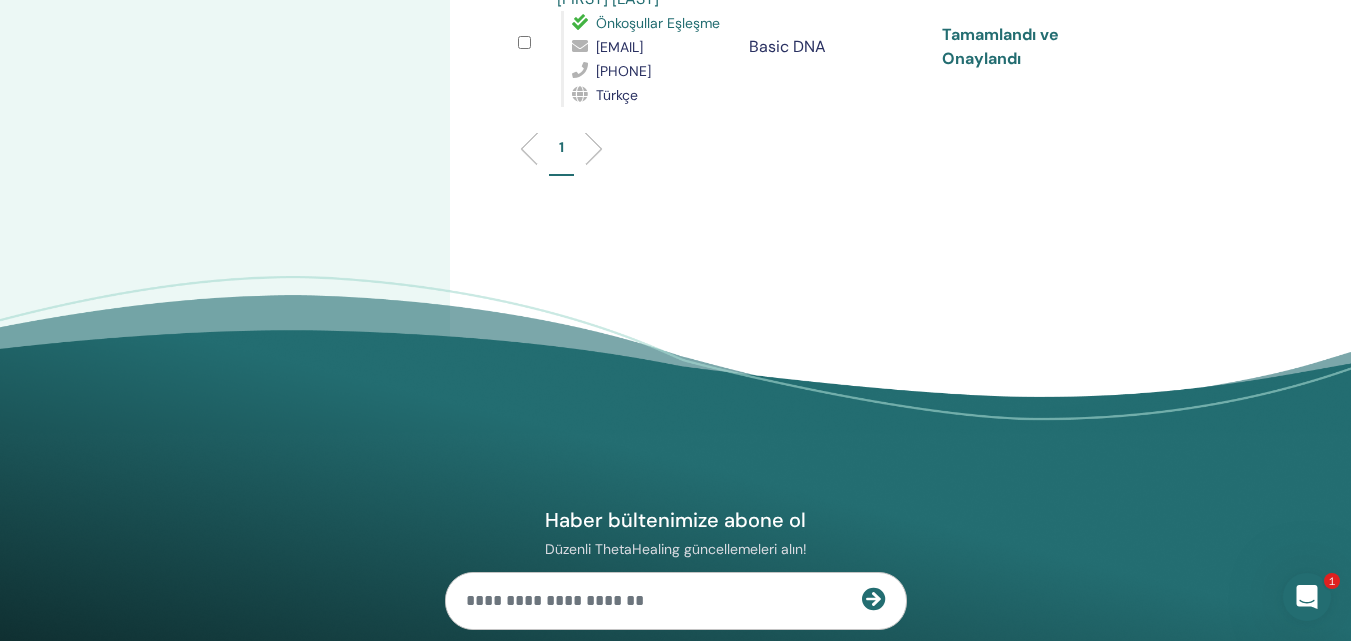click on "Tamamlandı ve Onaylandı" at bounding box center [1000, 46] 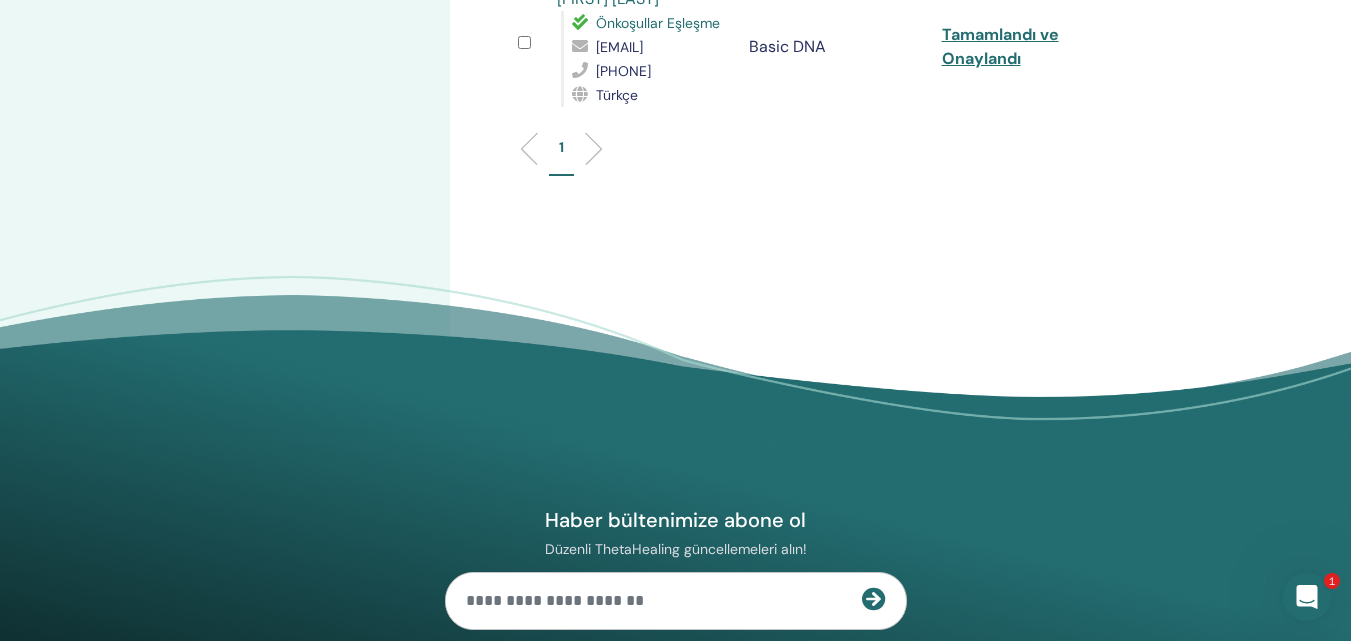 click on "Haber bültenimize abone ol
Düzenli ThetaHealing güncellemeleri alın!
Theta Healing
ThetaHealing Nedir?" at bounding box center [675, 607] 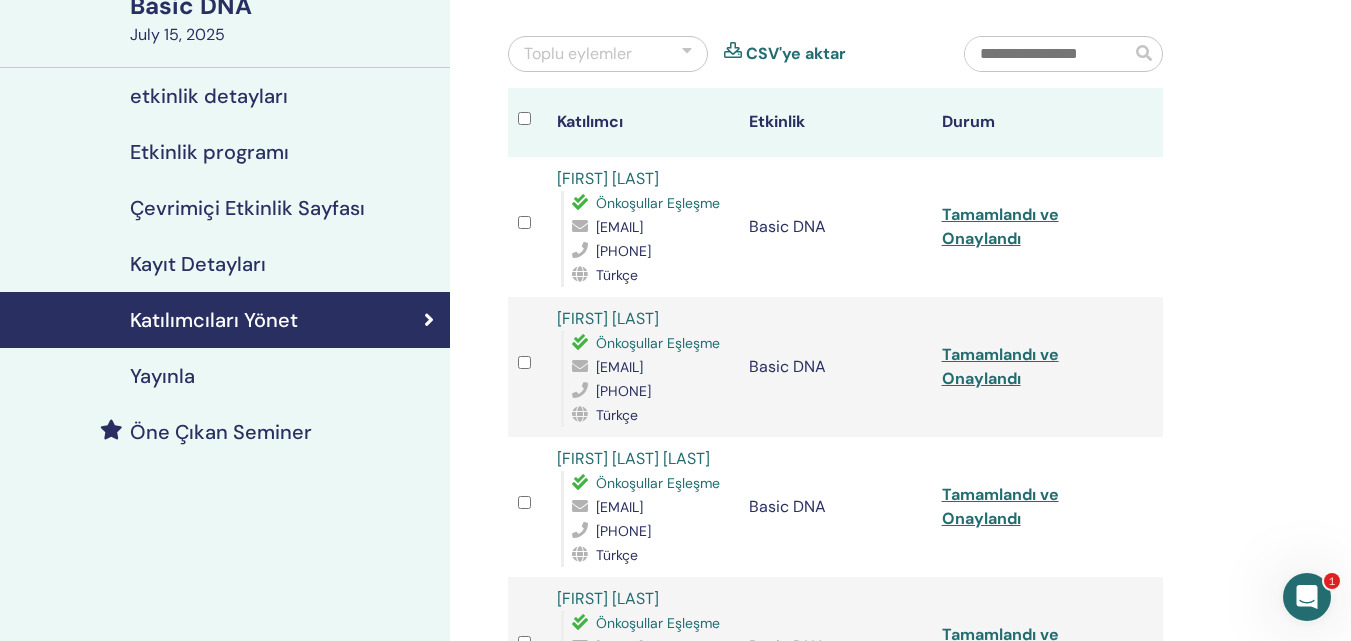 scroll, scrollTop: 270, scrollLeft: 0, axis: vertical 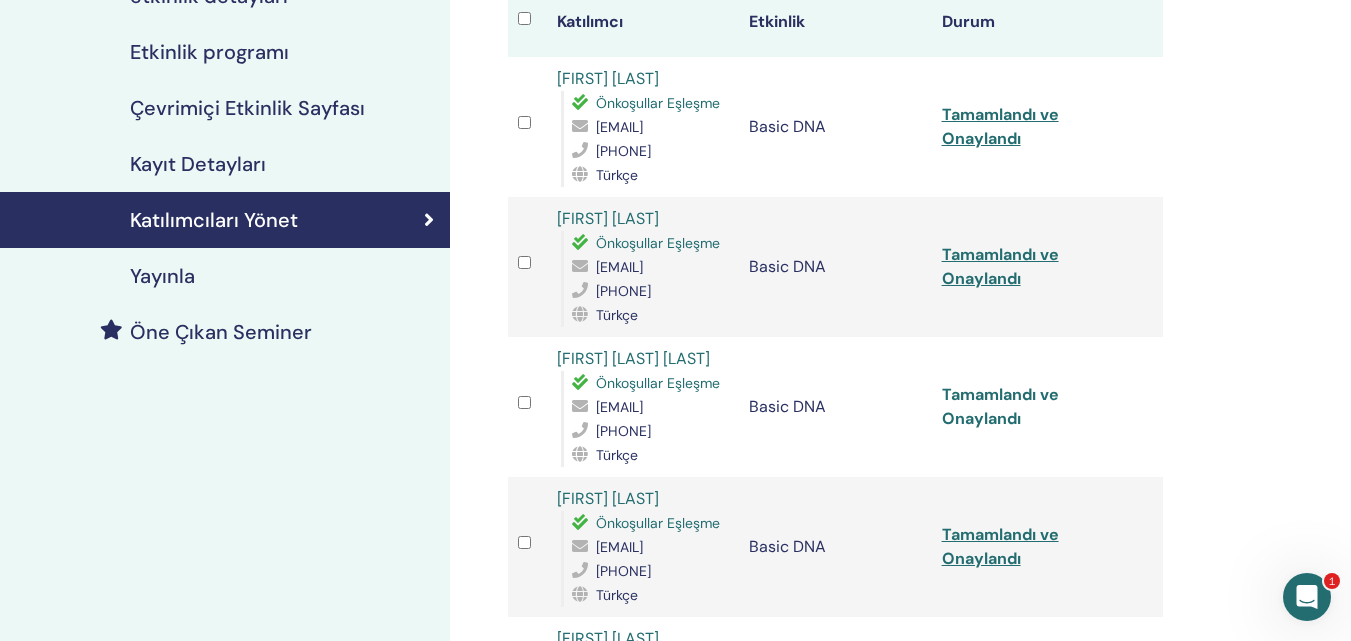 click on "Tamamlandı ve Onaylandı" at bounding box center (1000, 406) 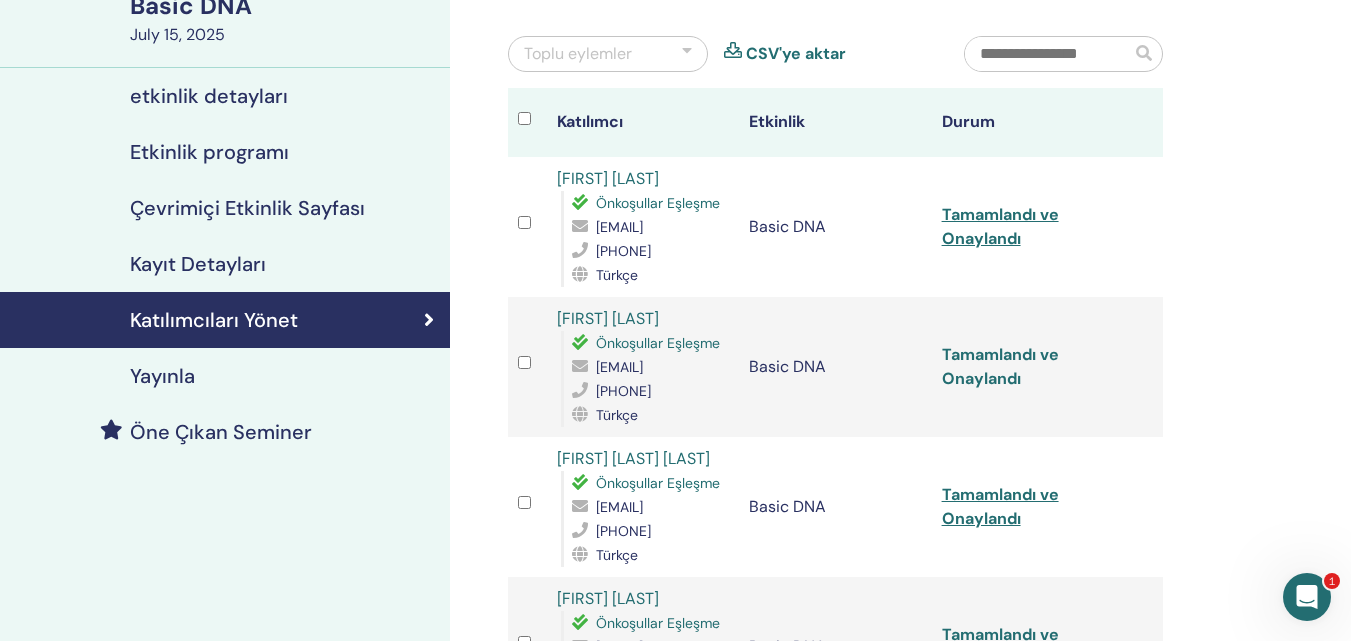 click on "Tamamlandı ve Onaylandı" at bounding box center (1000, 366) 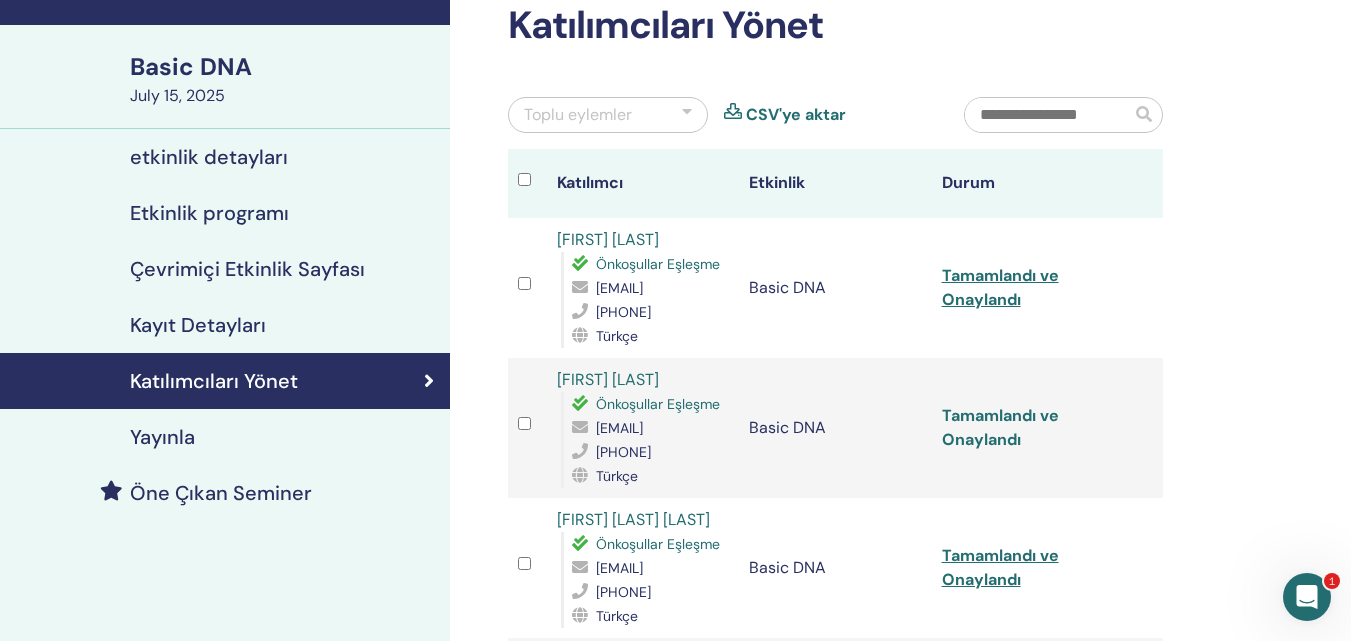 scroll, scrollTop: 0, scrollLeft: 0, axis: both 